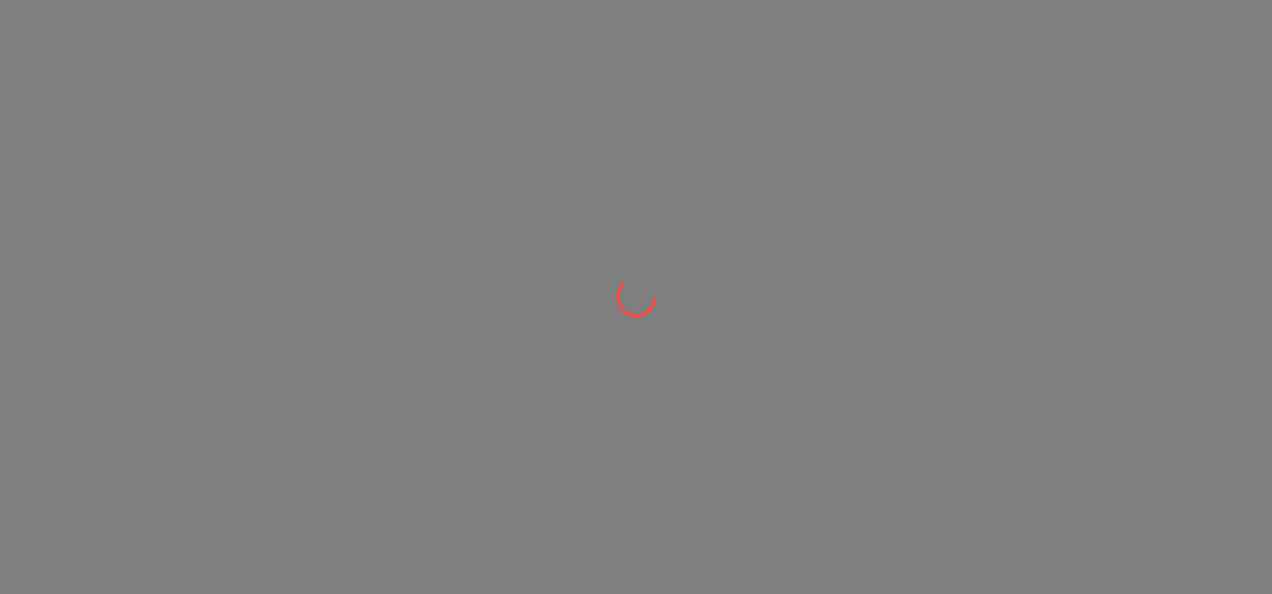 scroll, scrollTop: 0, scrollLeft: 0, axis: both 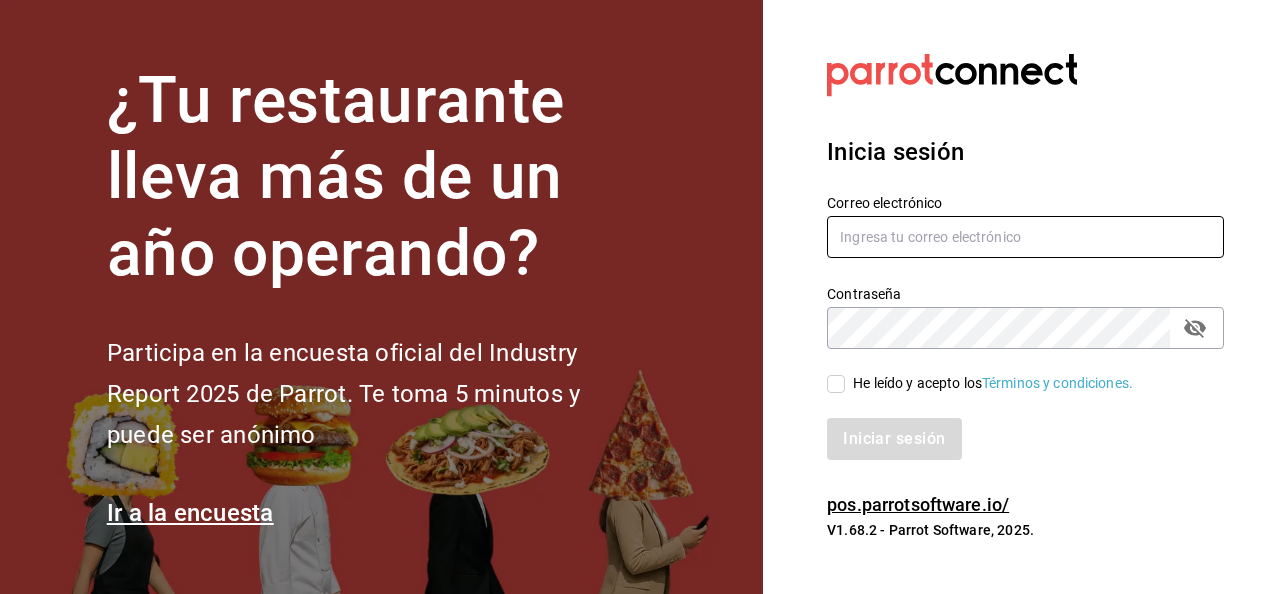 type on "[USERNAME]@[DOMAIN].[TLD].[TLD]" 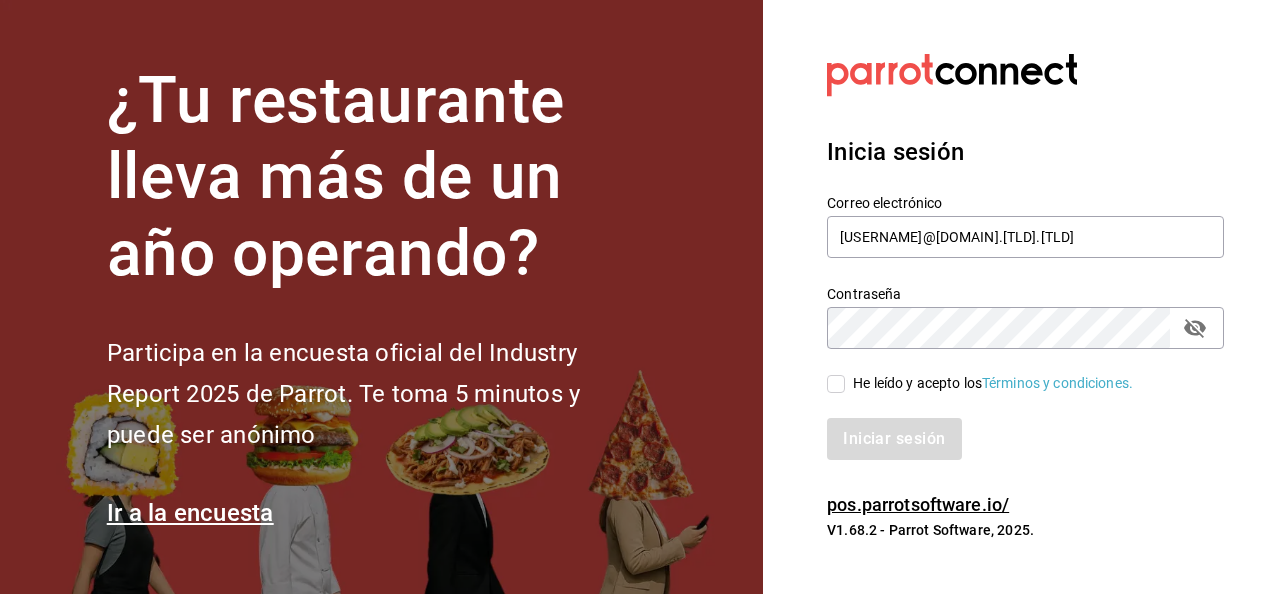click on "He leído y acepto los  Términos y condiciones." at bounding box center [836, 384] 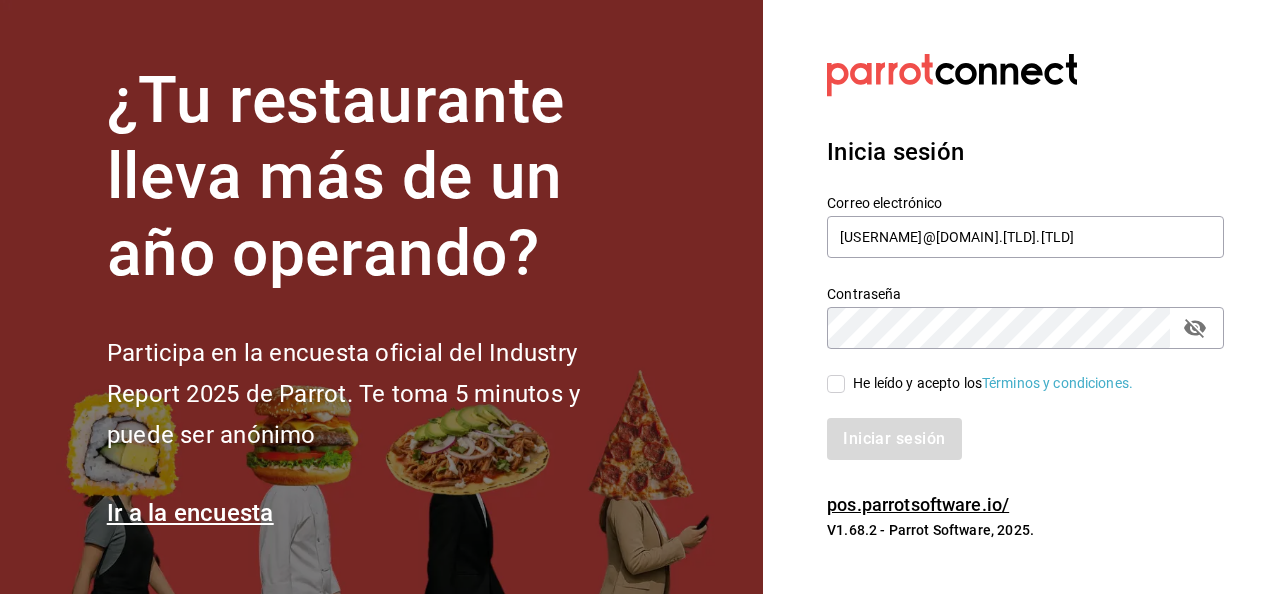 checkbox on "true" 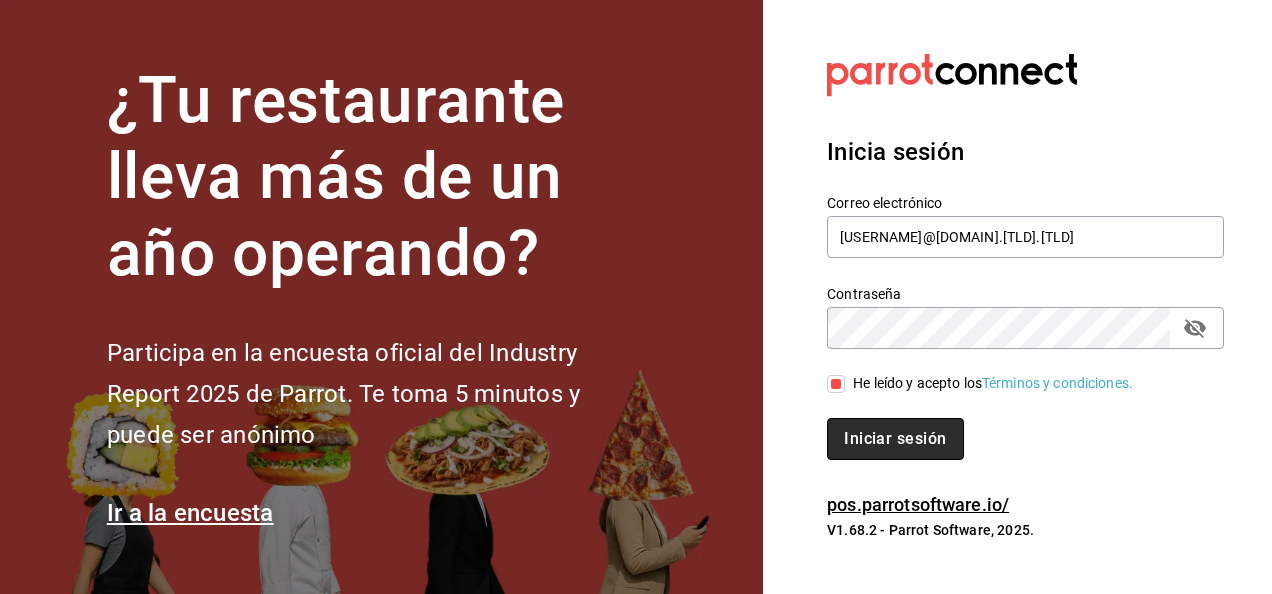 click on "Iniciar sesión" at bounding box center [895, 439] 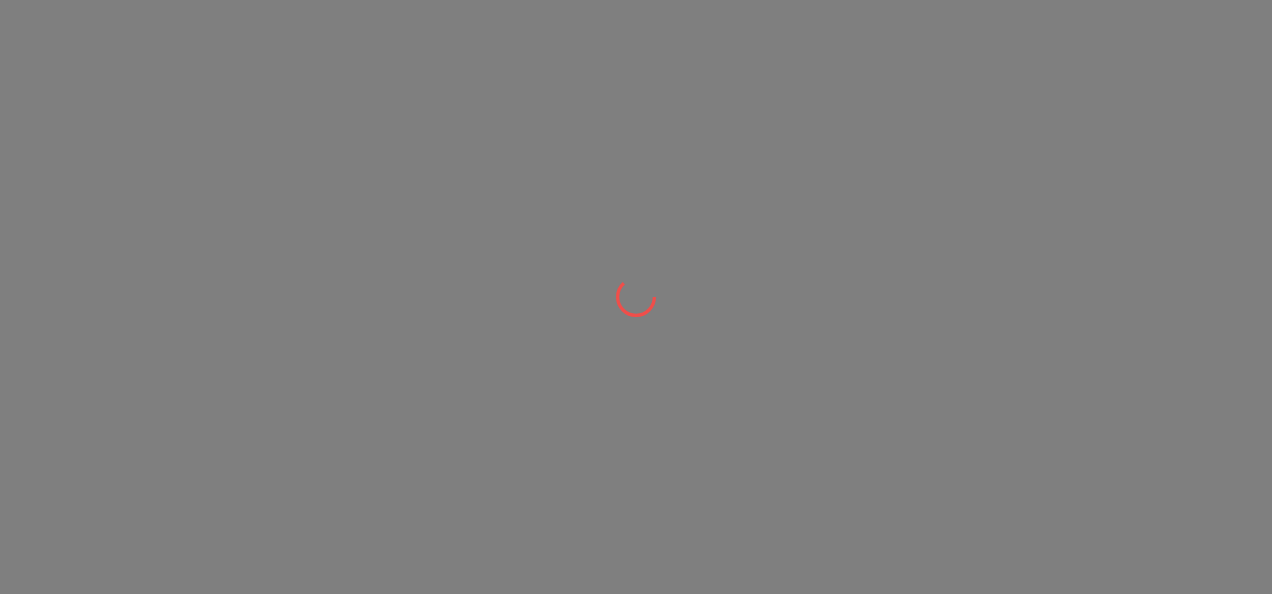 scroll, scrollTop: 0, scrollLeft: 0, axis: both 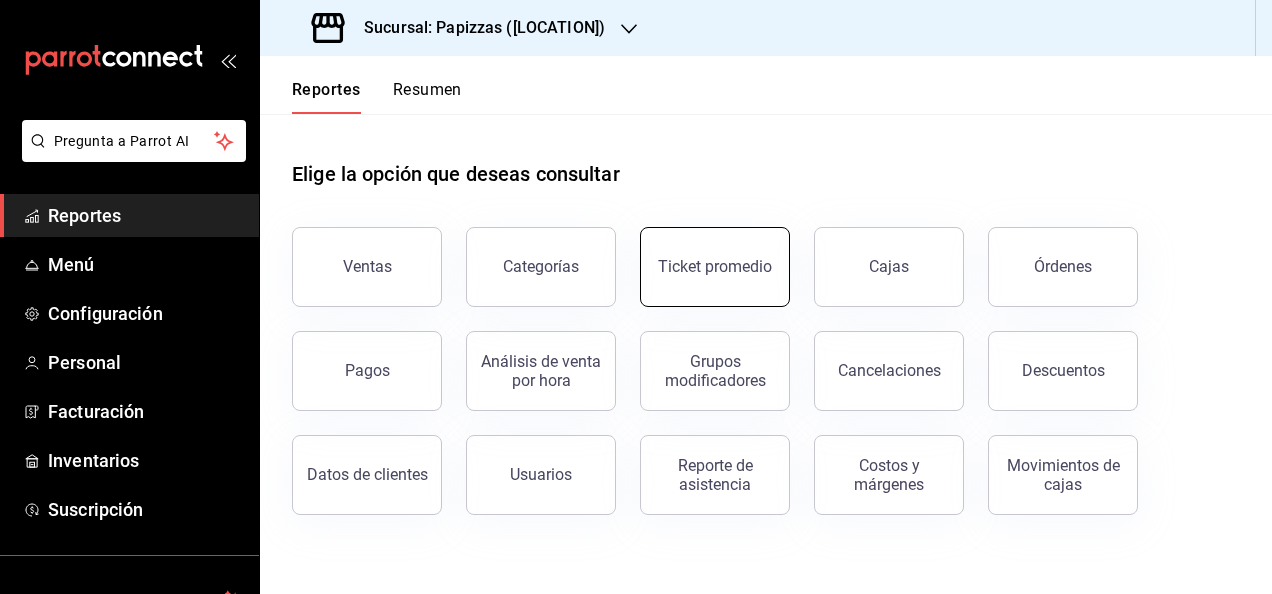 click on "Ticket promedio" at bounding box center (703, 255) 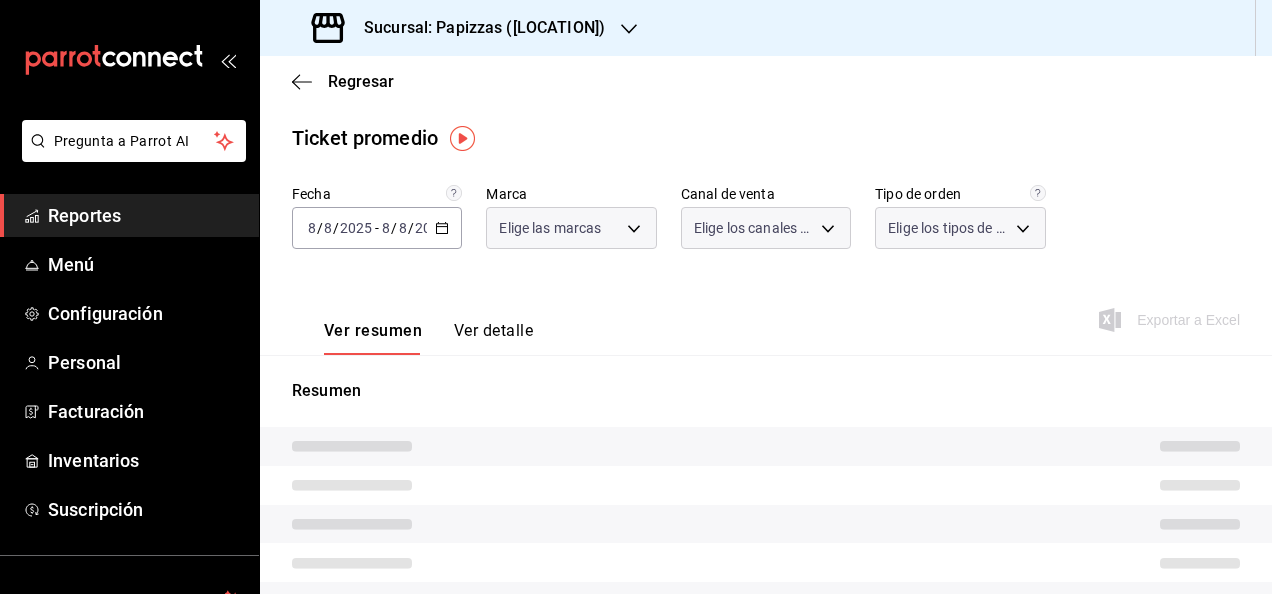 type on "[UUID]" 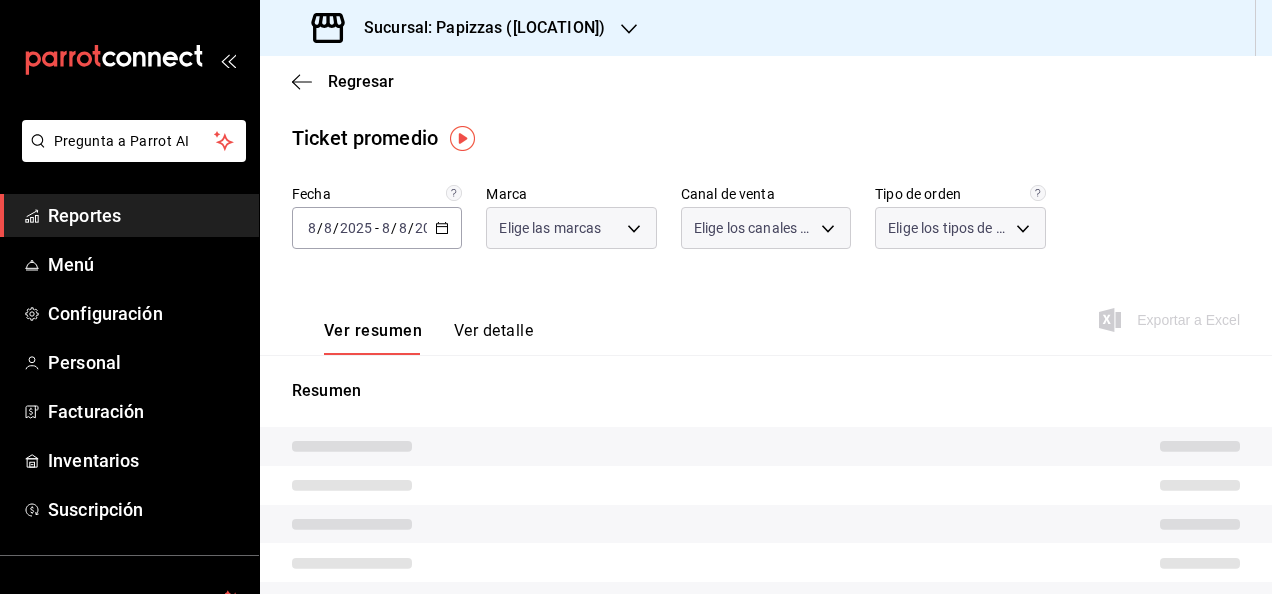 type on "PARROT,UBER_EATS,RAPPI,DIDI_FOOD,ONLINE" 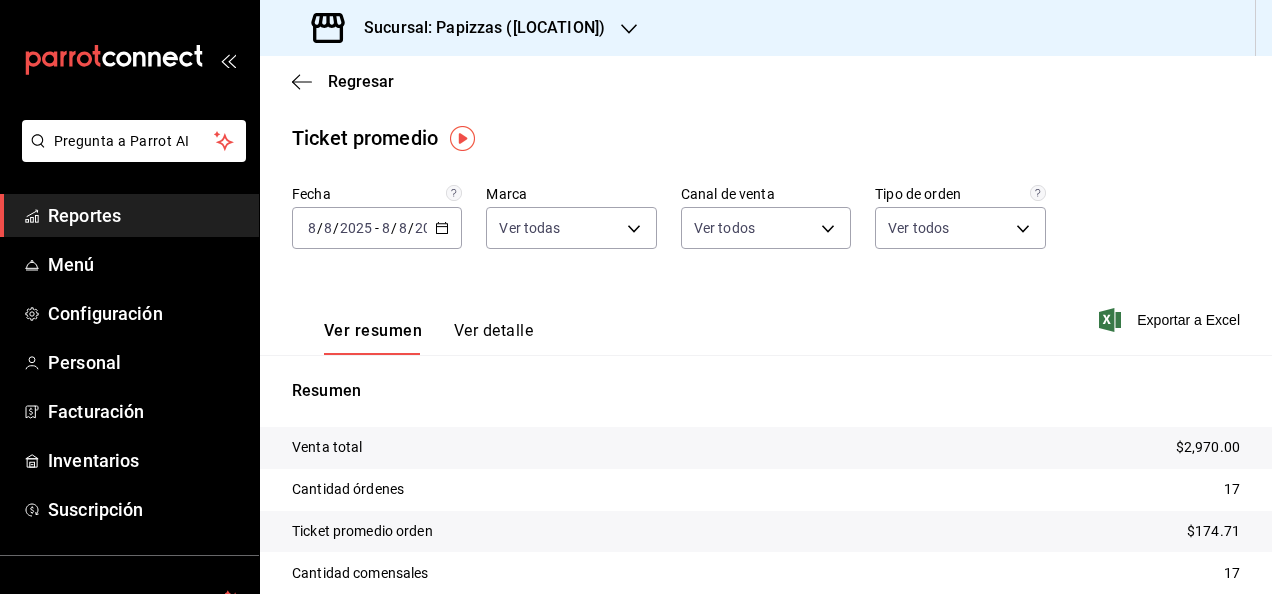 click 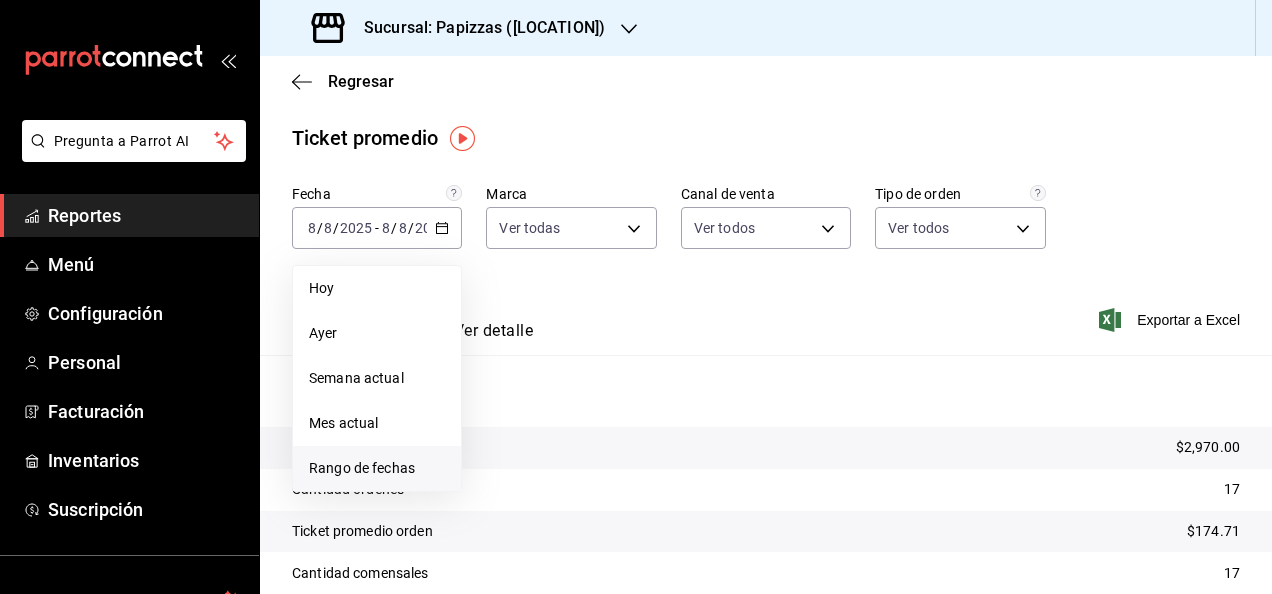 click on "Rango de fechas" at bounding box center [377, 468] 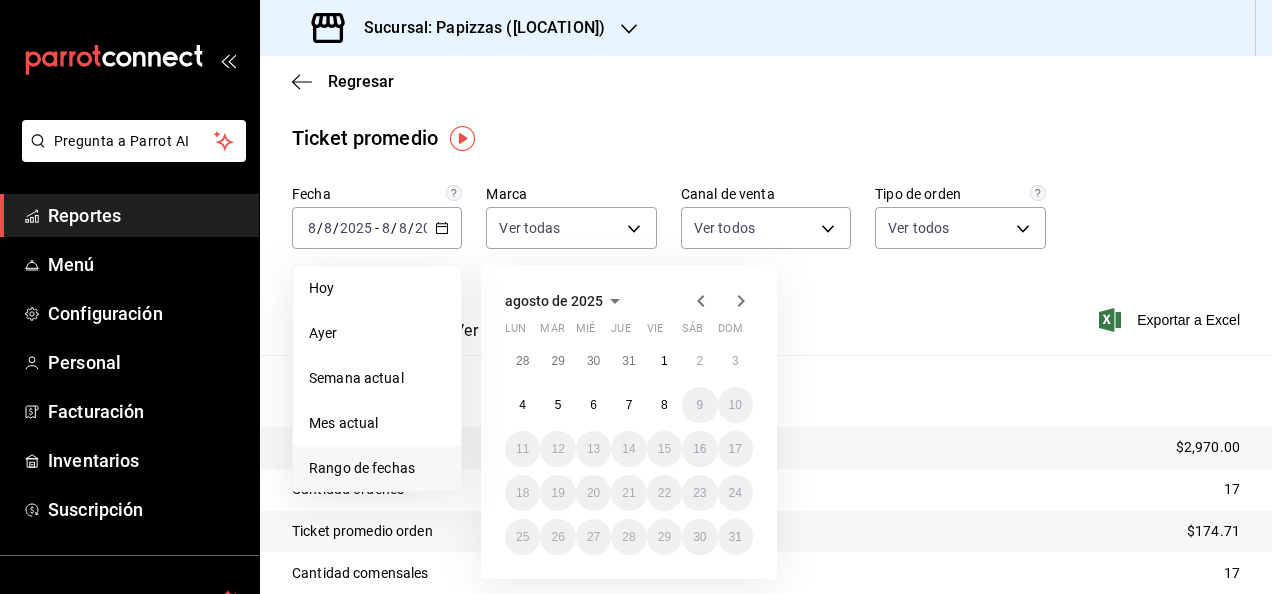 click 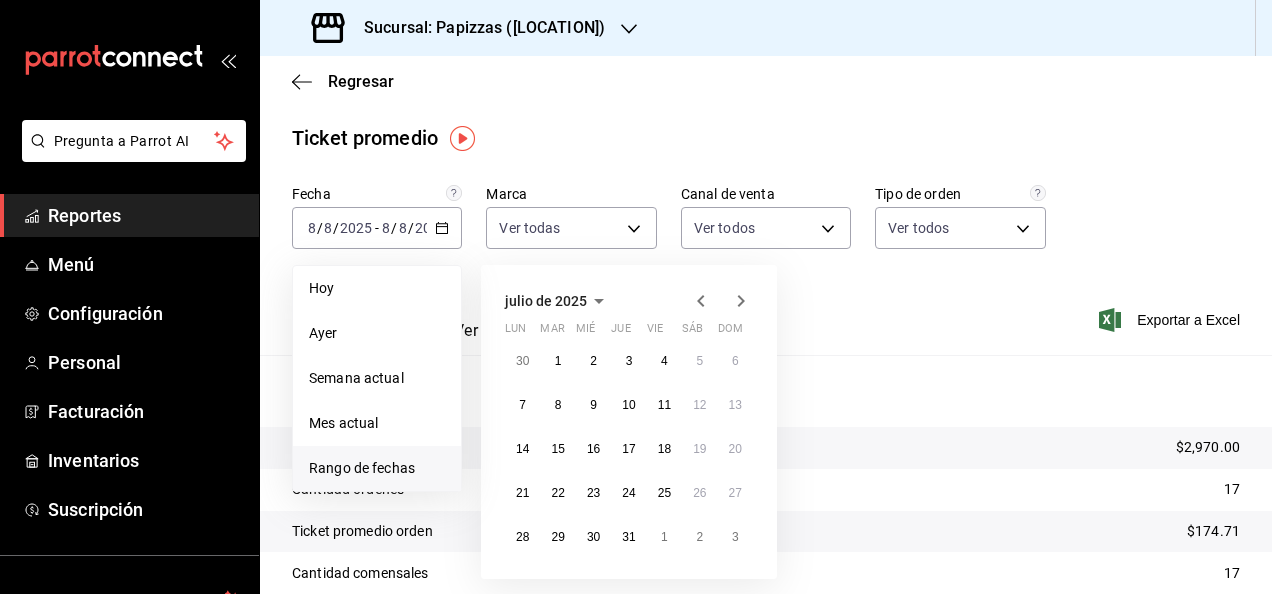 click 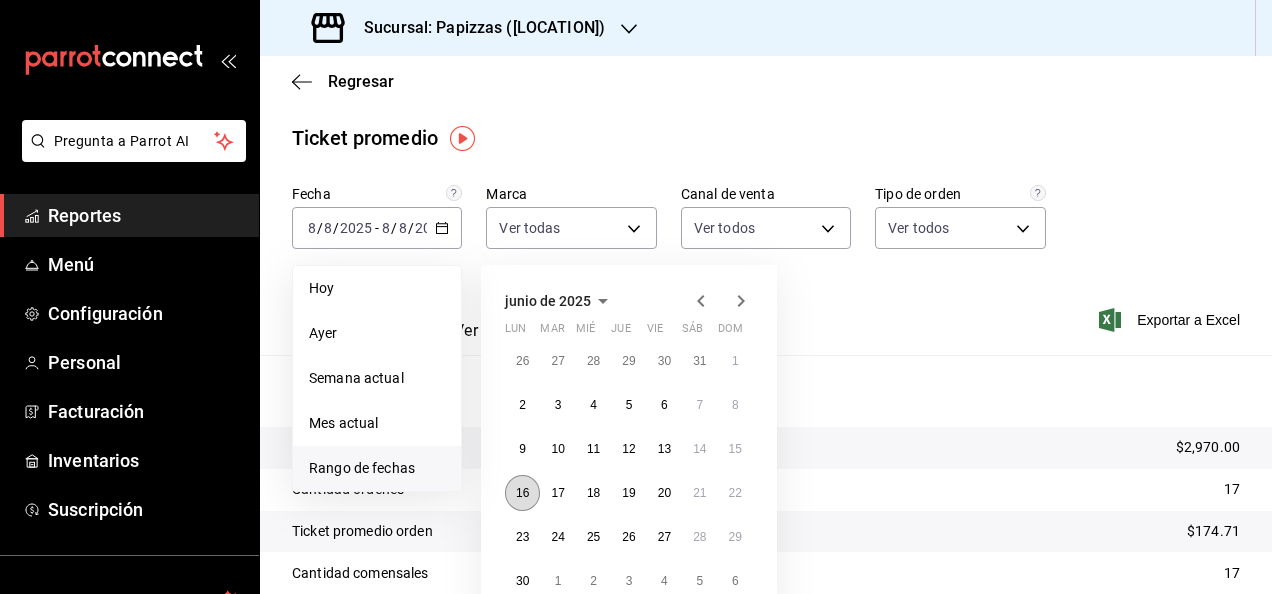 click on "16" at bounding box center (522, 493) 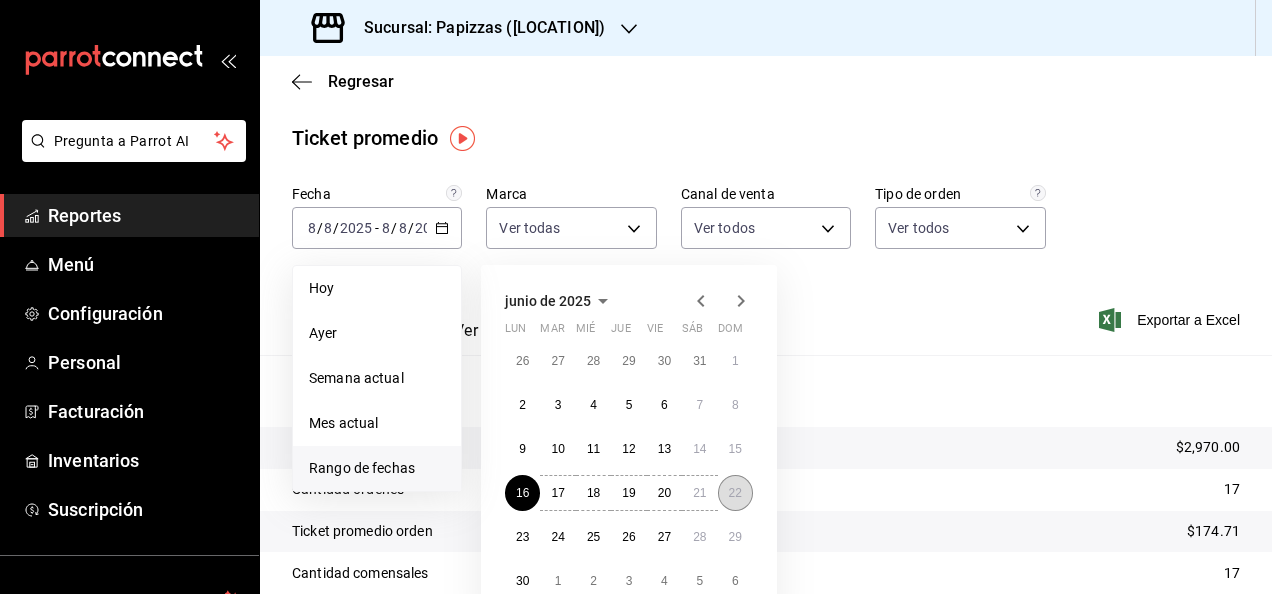 click on "22" at bounding box center [735, 493] 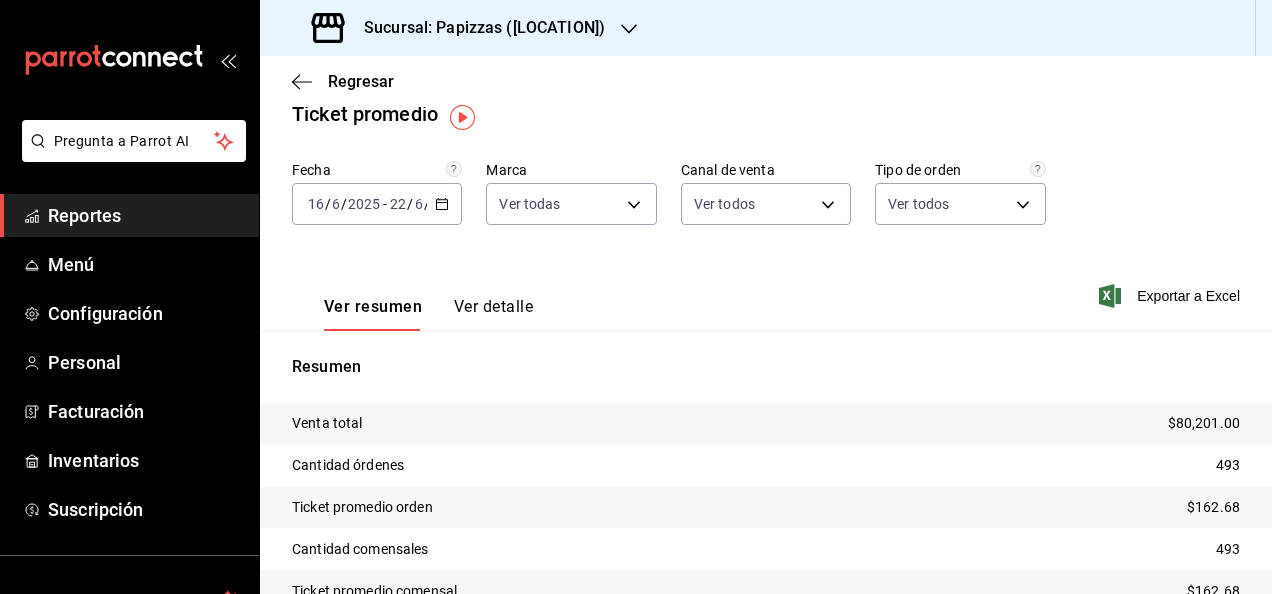 scroll, scrollTop: 14, scrollLeft: 0, axis: vertical 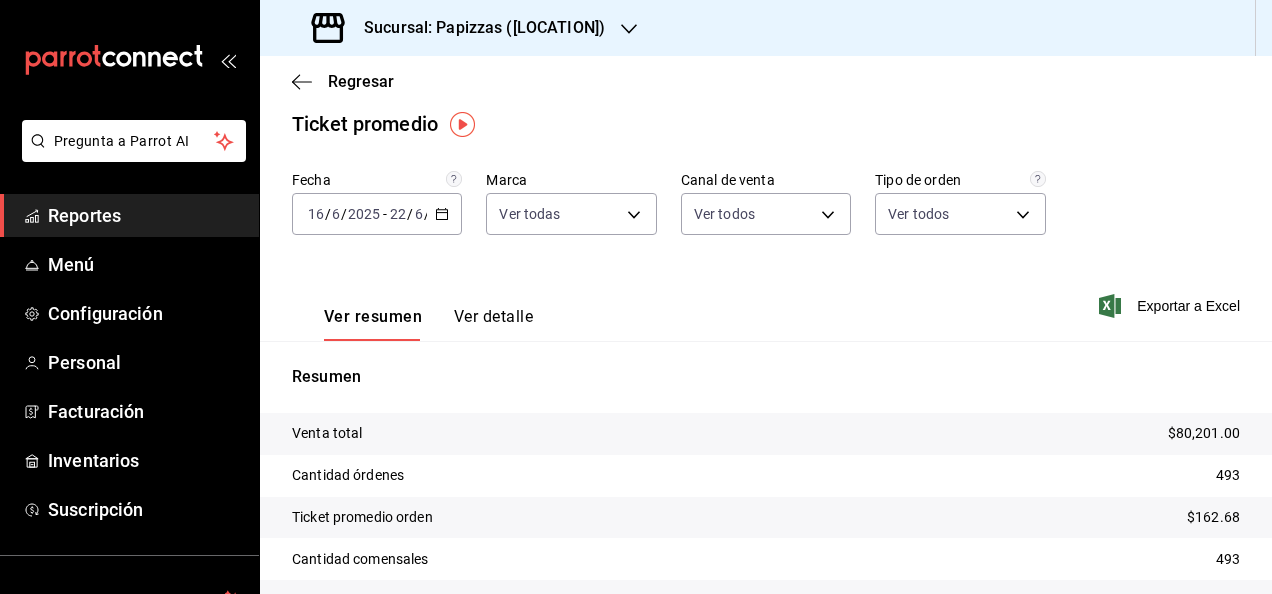 click on "[DATE] [NUMBER] / [NUMBER] / [DATE] - [DATE] [NUMBER] / [NUMBER] / [DATE]" at bounding box center [377, 214] 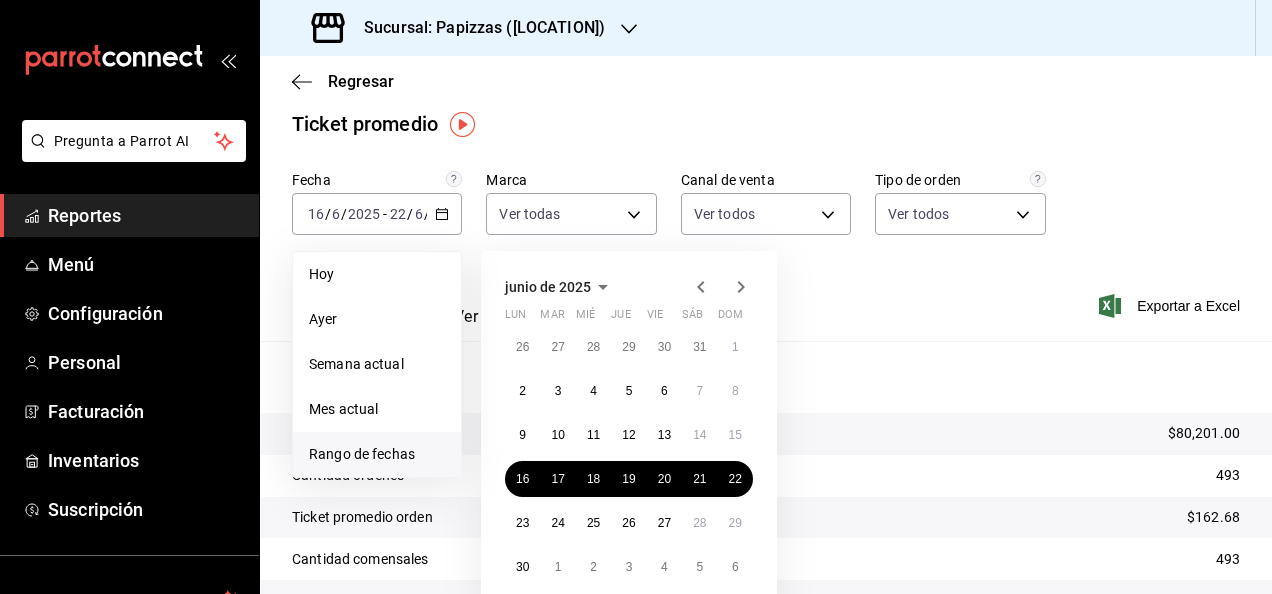 click 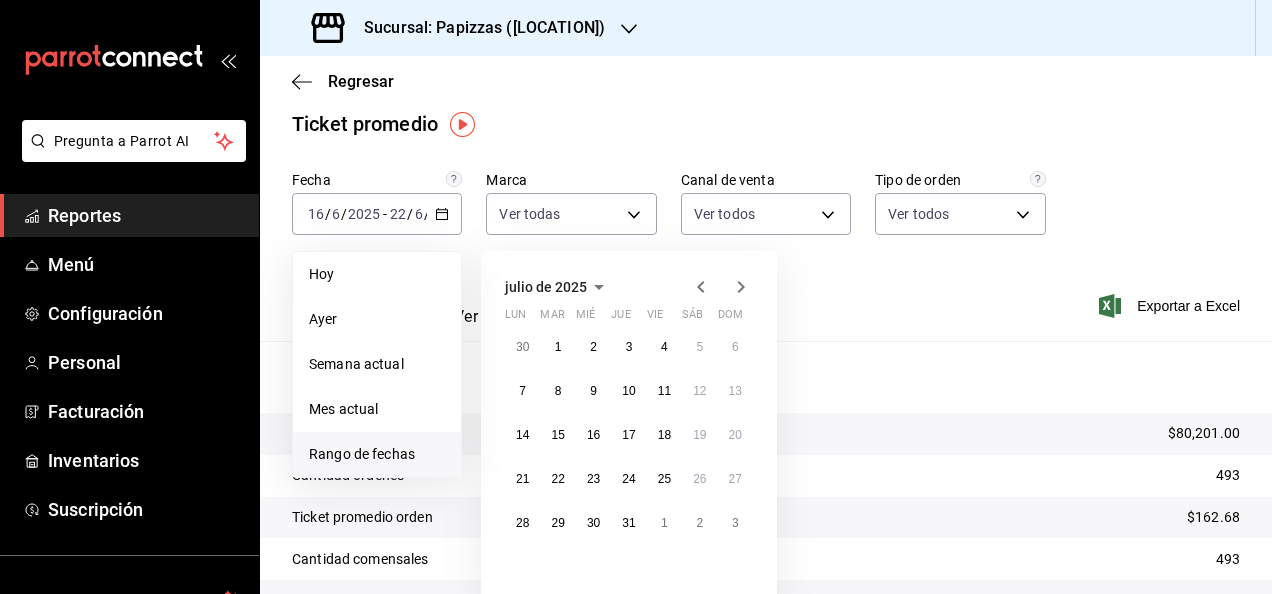 click 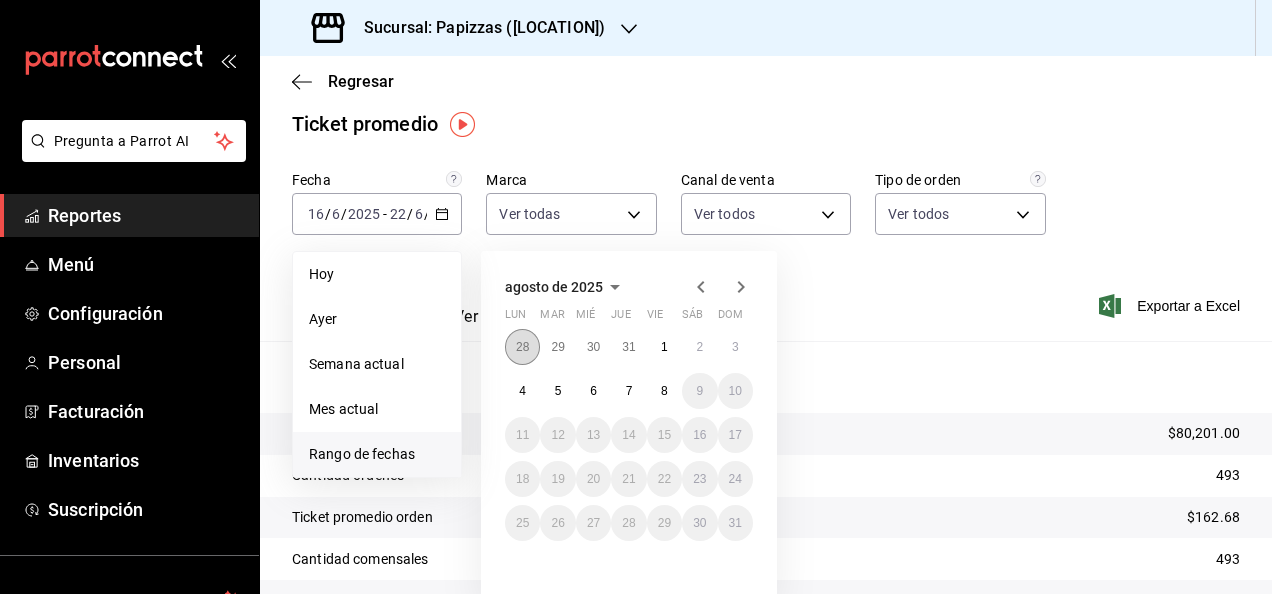 click on "28" at bounding box center (522, 347) 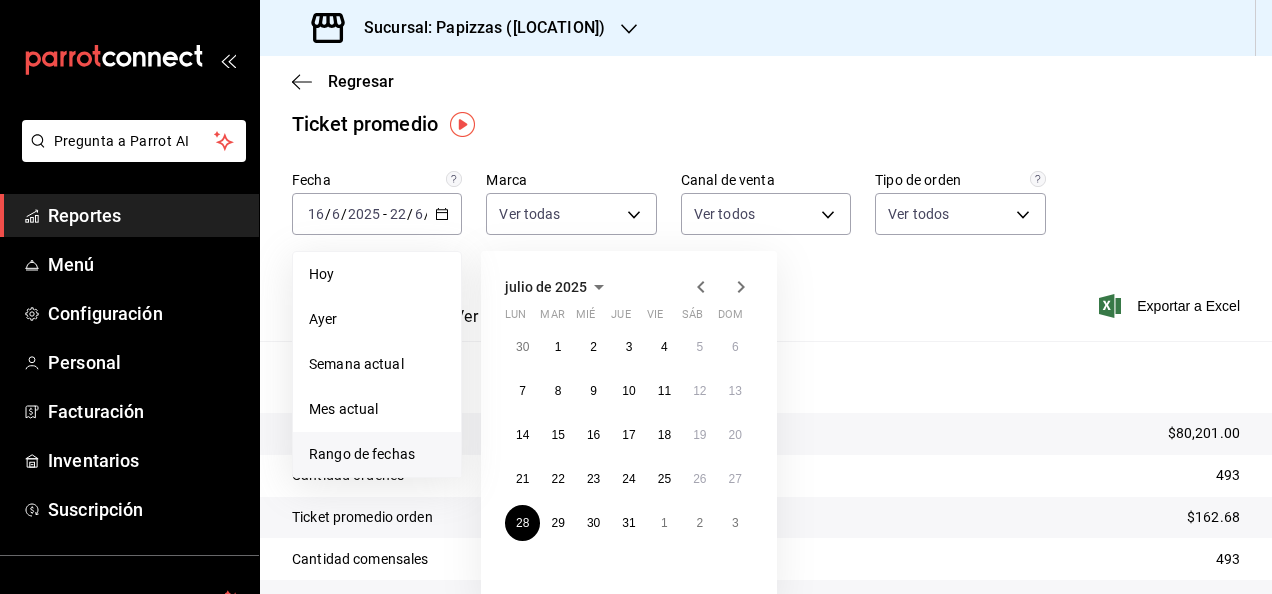 click 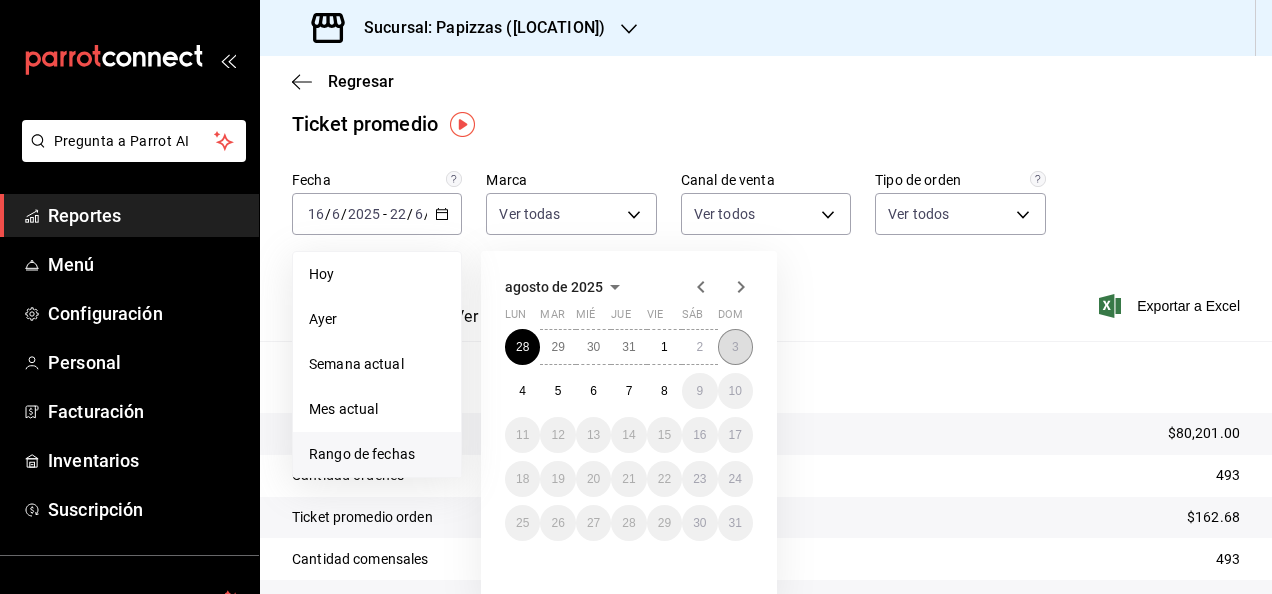 click on "3" at bounding box center [735, 347] 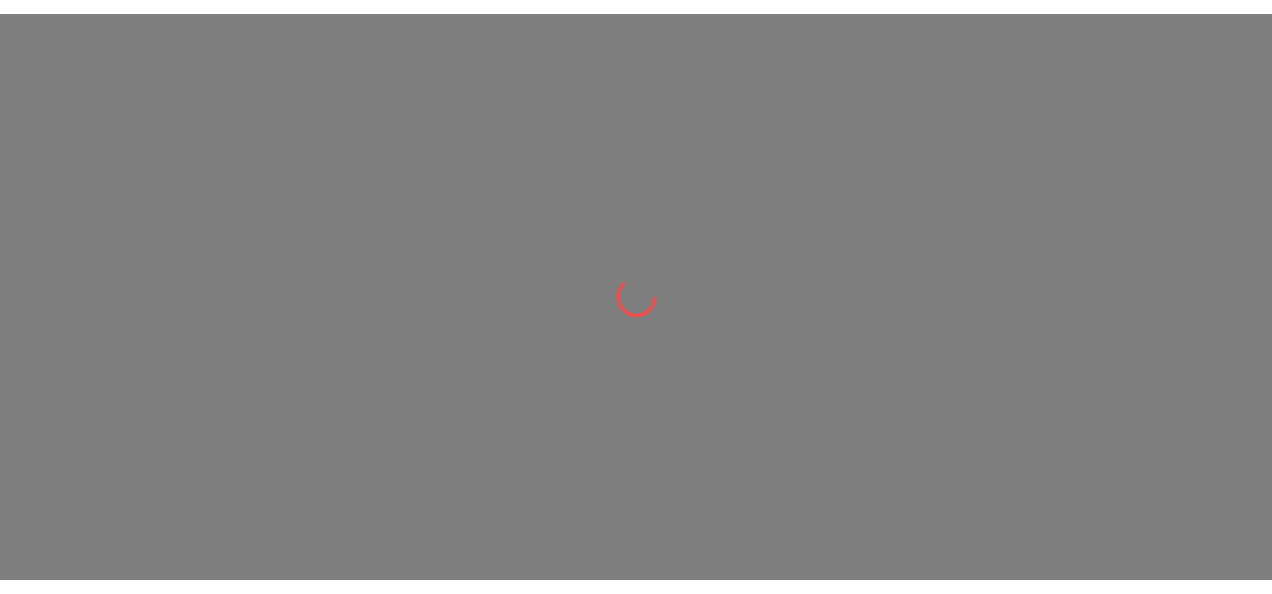 scroll, scrollTop: 0, scrollLeft: 0, axis: both 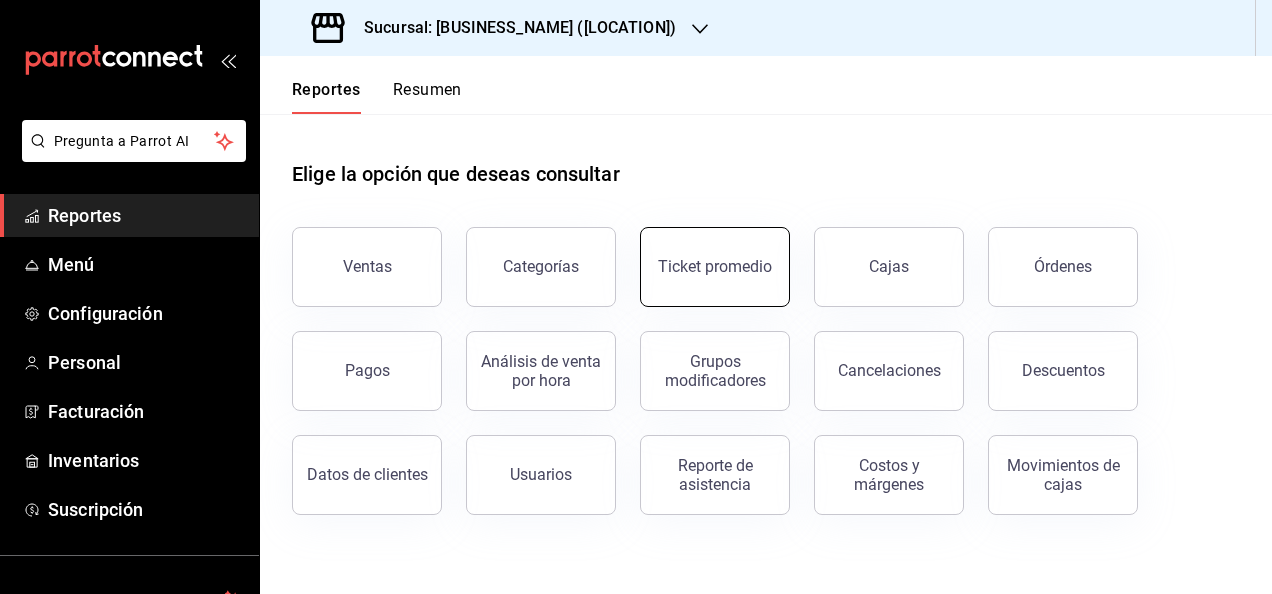 click on "Ticket promedio" at bounding box center (715, 267) 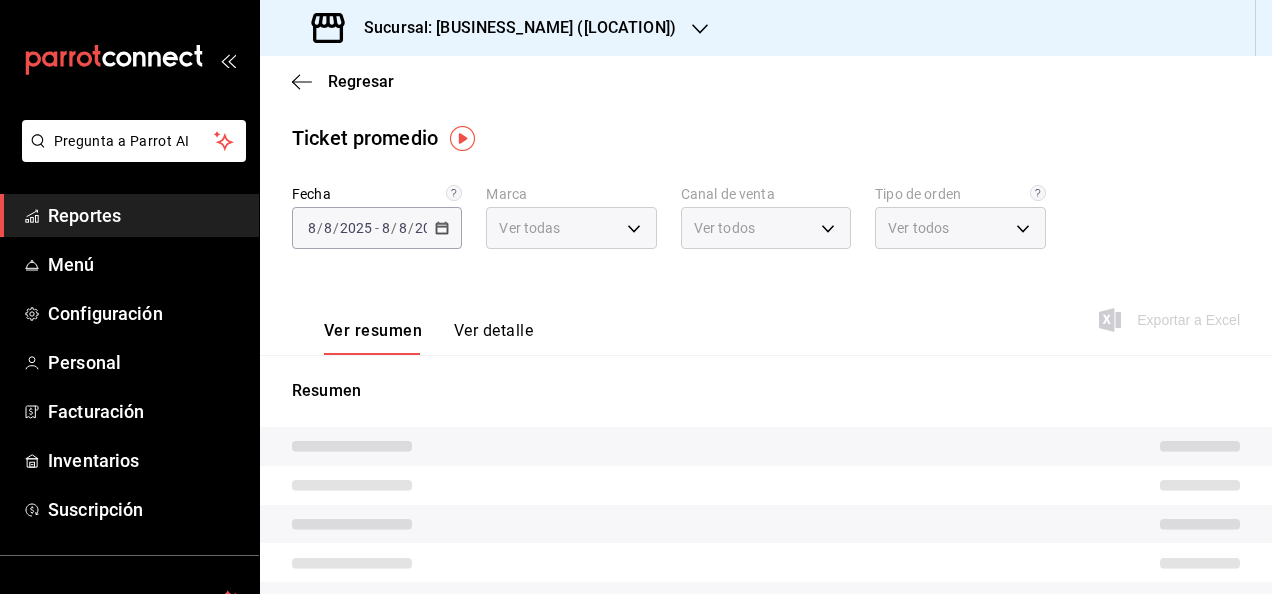 type on "[UUID]" 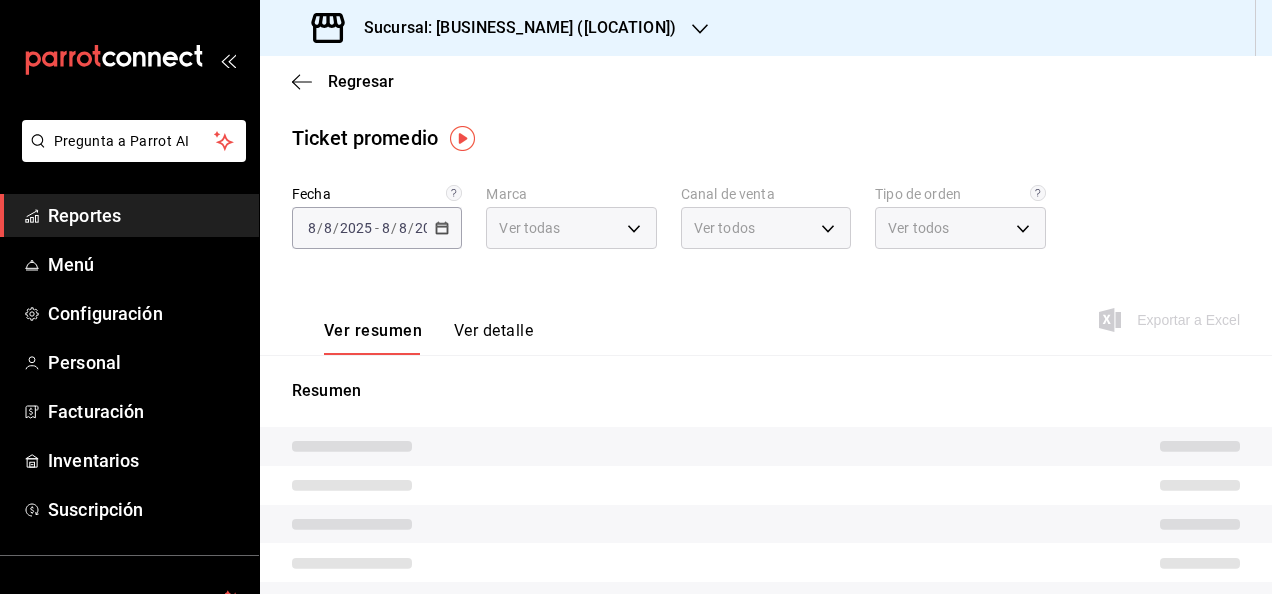 type on "PARROT,UBER_EATS,RAPPI,DIDI_FOOD,ONLINE" 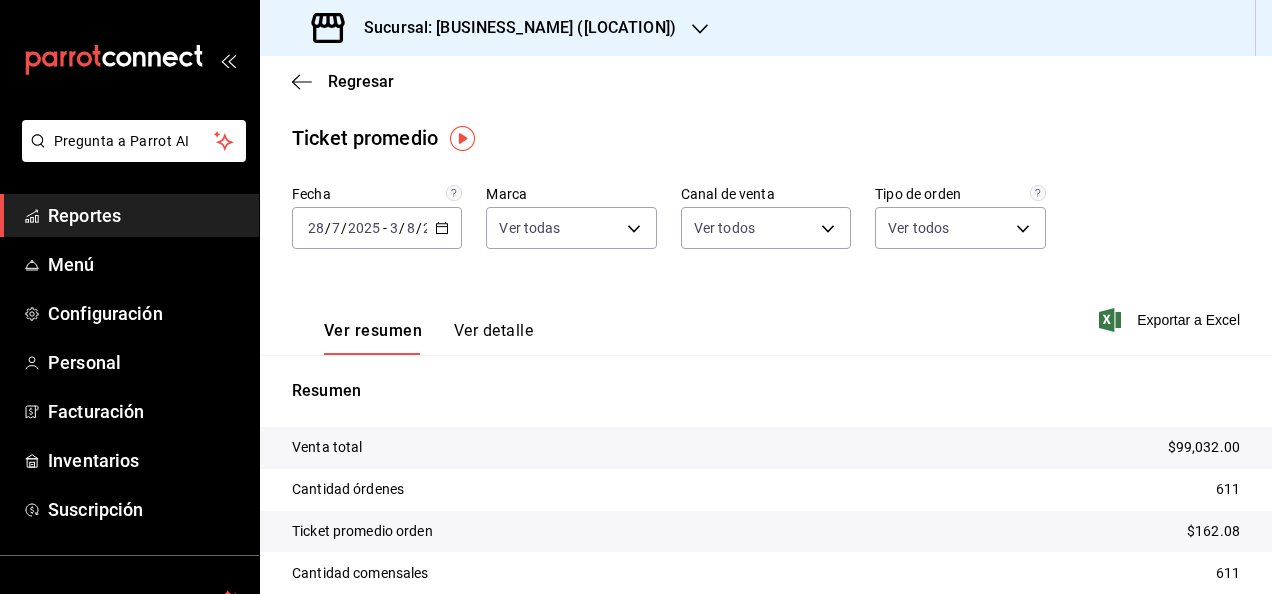 click 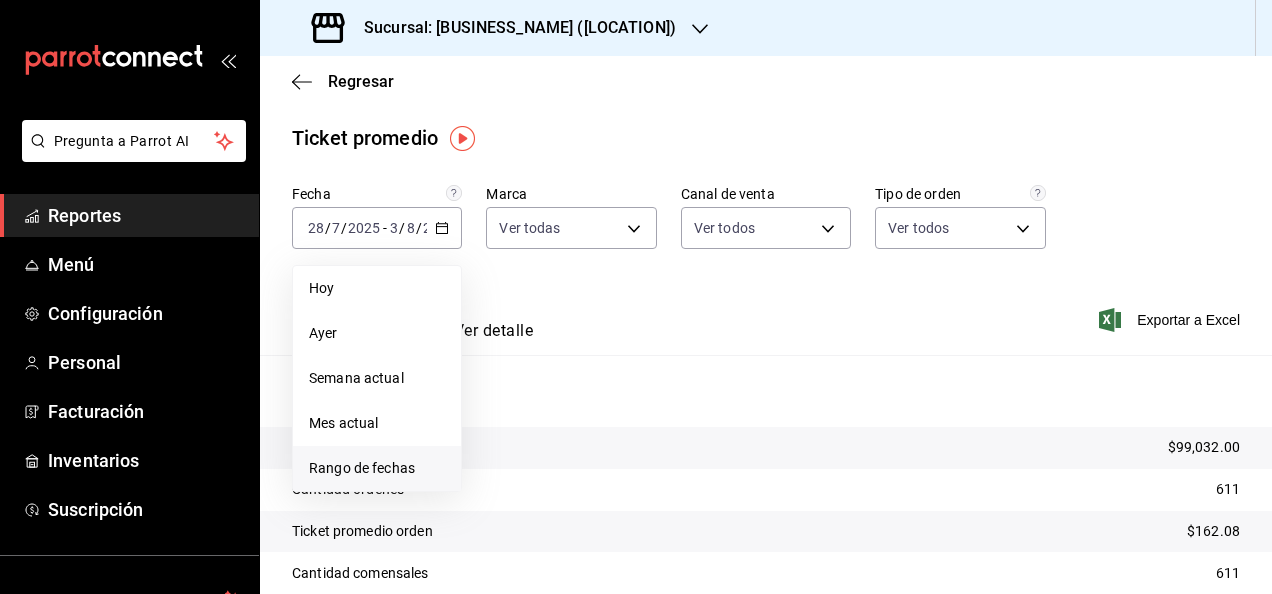 click on "Rango de fechas" at bounding box center [377, 468] 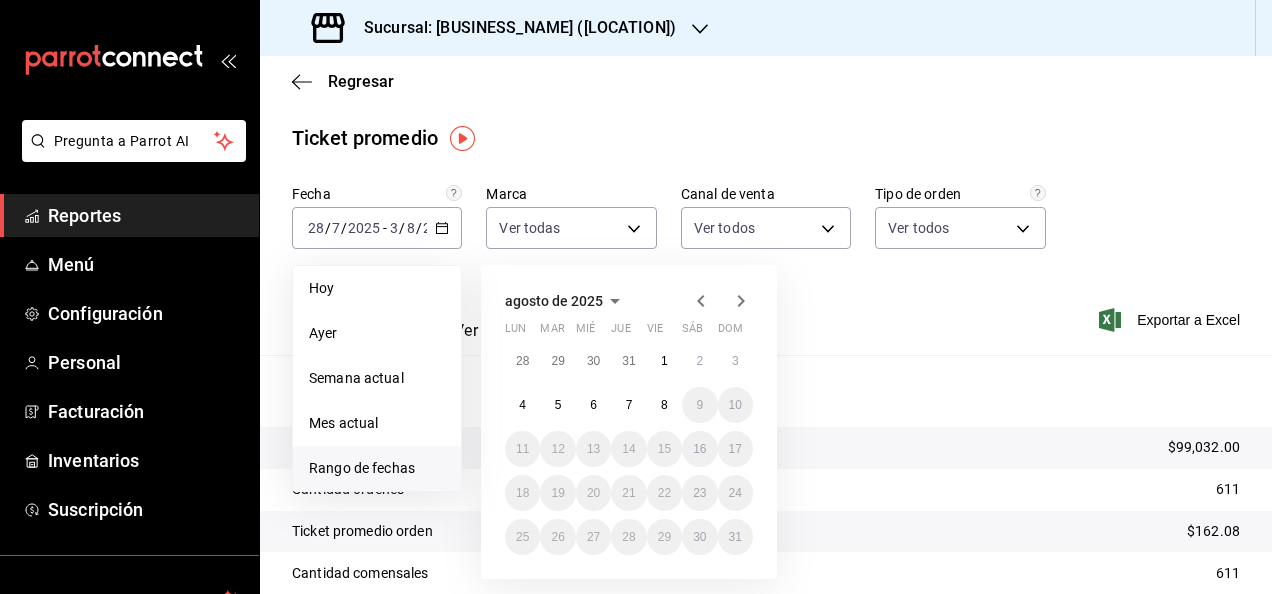 click 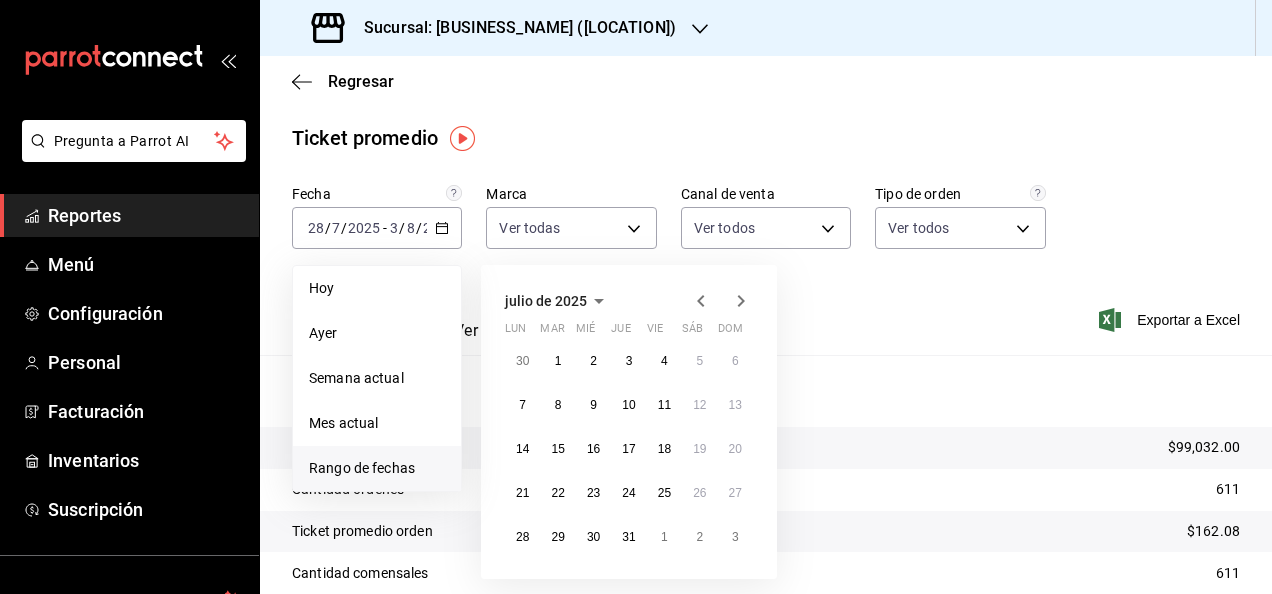click 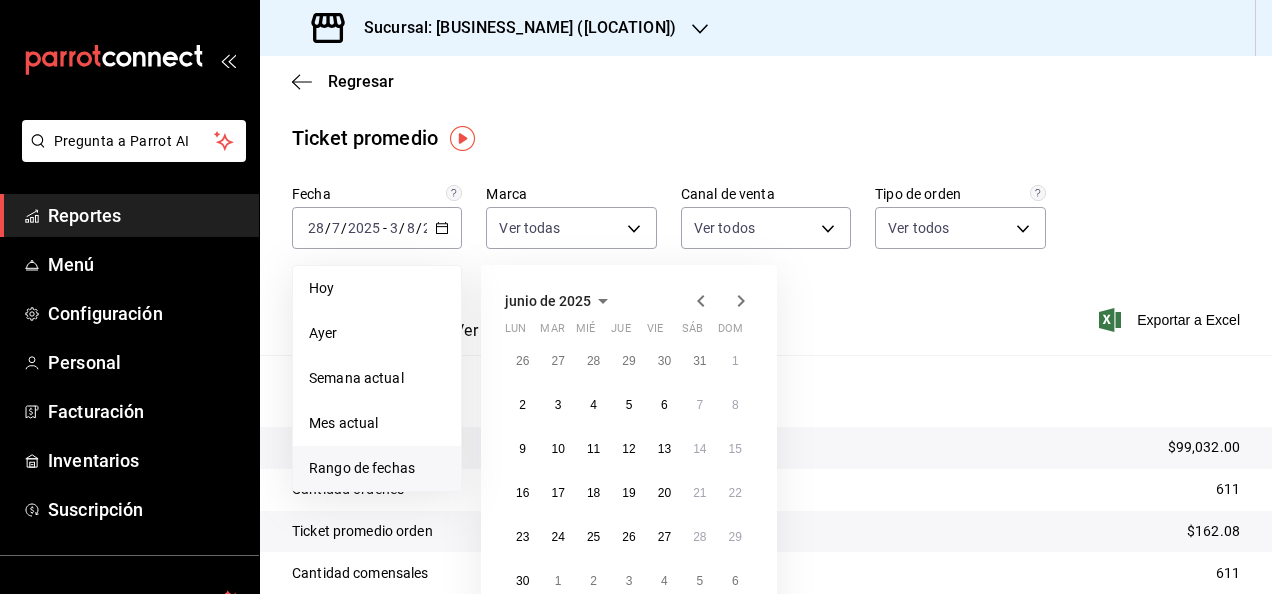 click 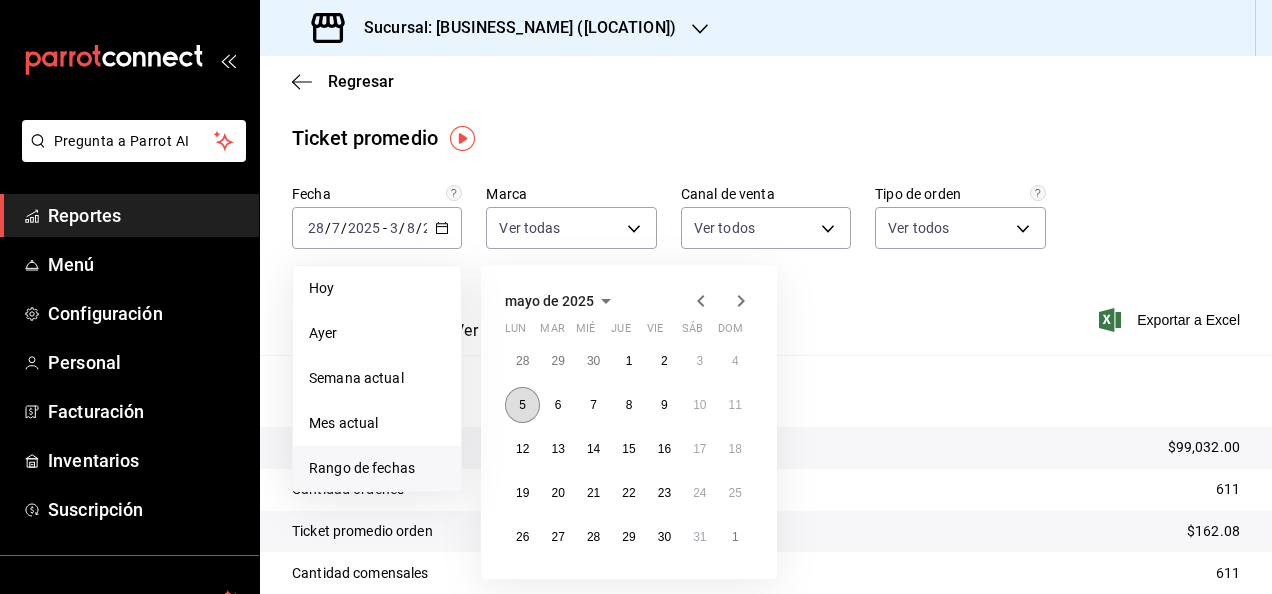 click on "5" at bounding box center [522, 405] 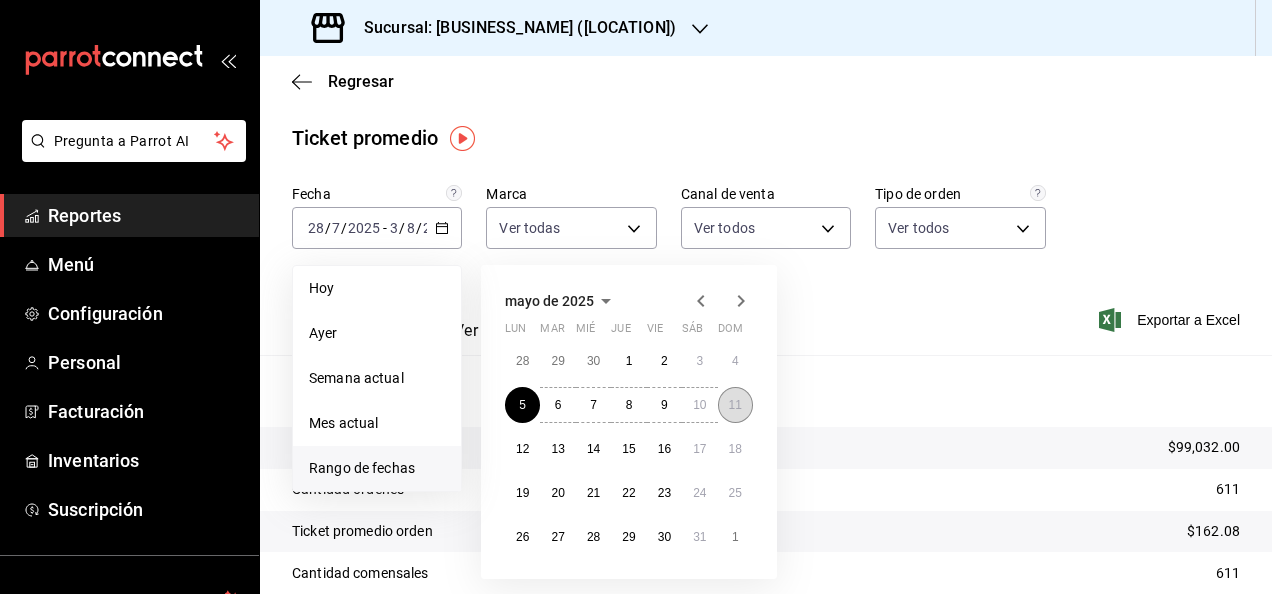 click on "11" at bounding box center [735, 405] 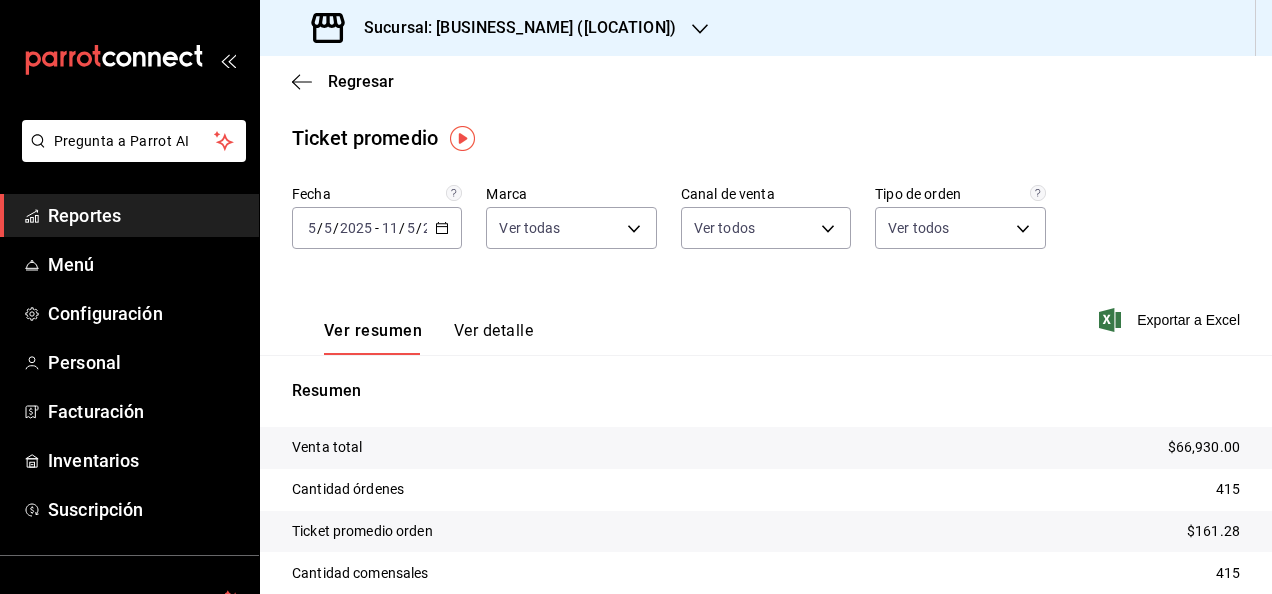 click on "[DATE] [NUMBER] / [NUMBER] / [DATE] - [DATE] [NUMBER] / [NUMBER] / [DATE]" at bounding box center (377, 228) 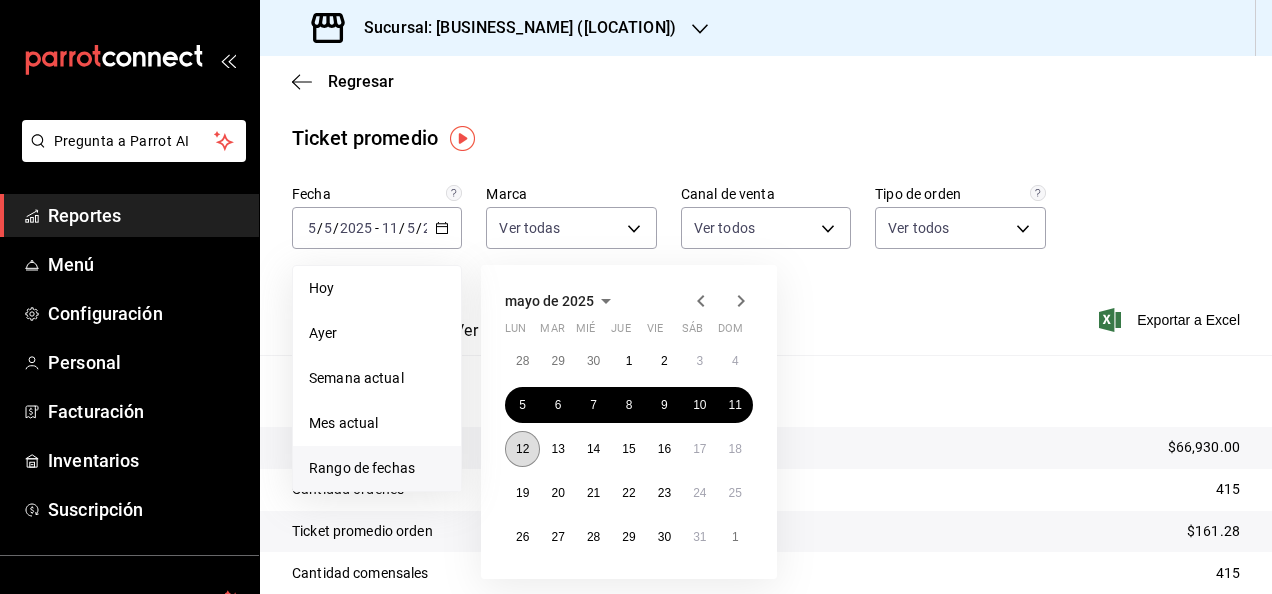 click on "12" at bounding box center (522, 449) 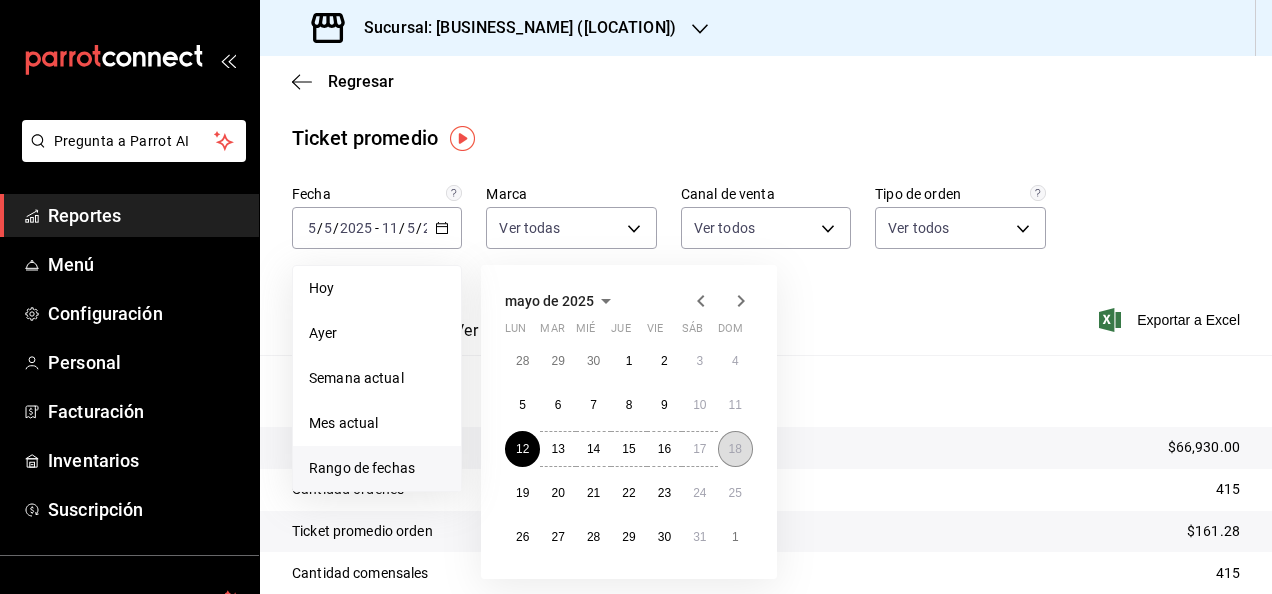 click on "18" at bounding box center (735, 449) 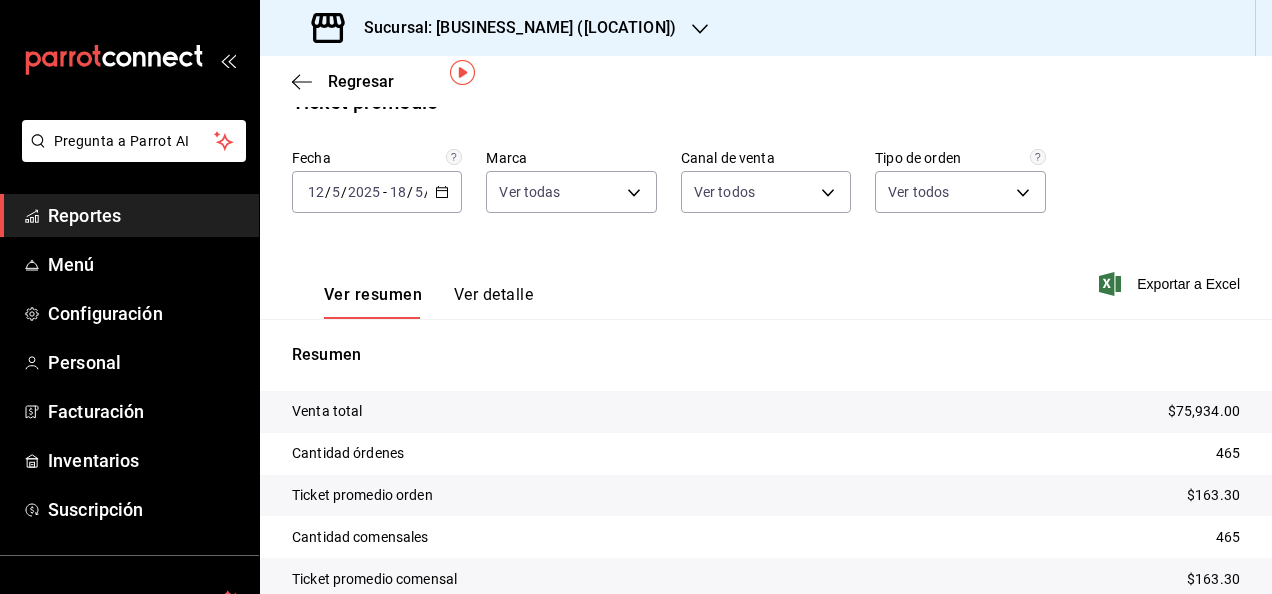 scroll, scrollTop: 67, scrollLeft: 0, axis: vertical 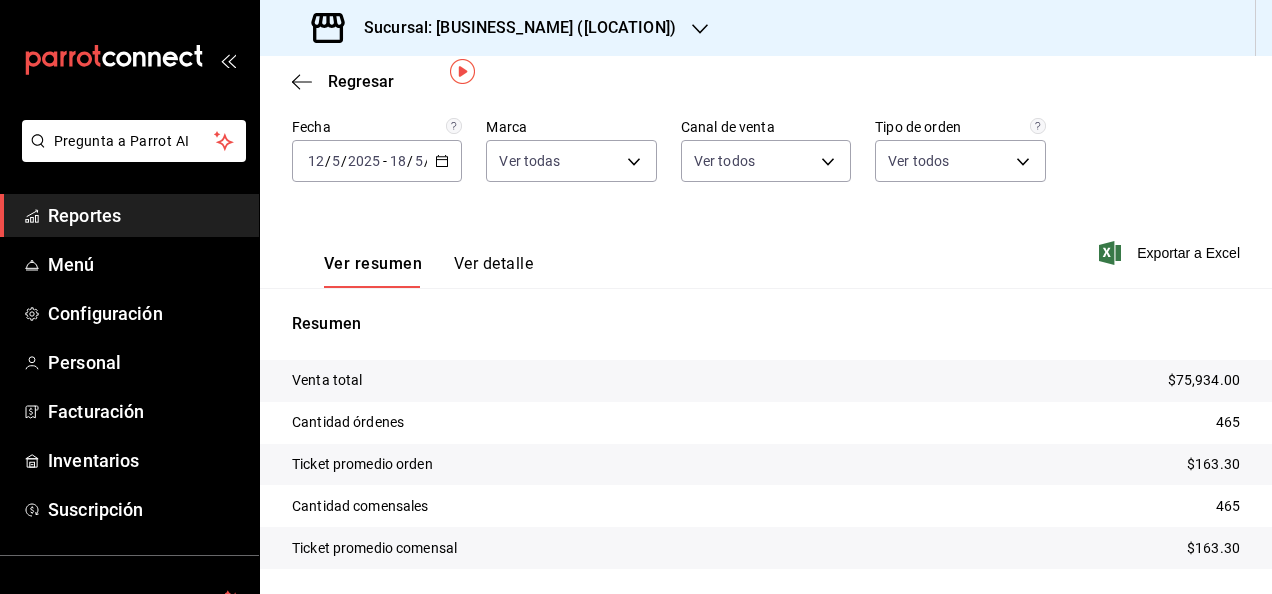 click 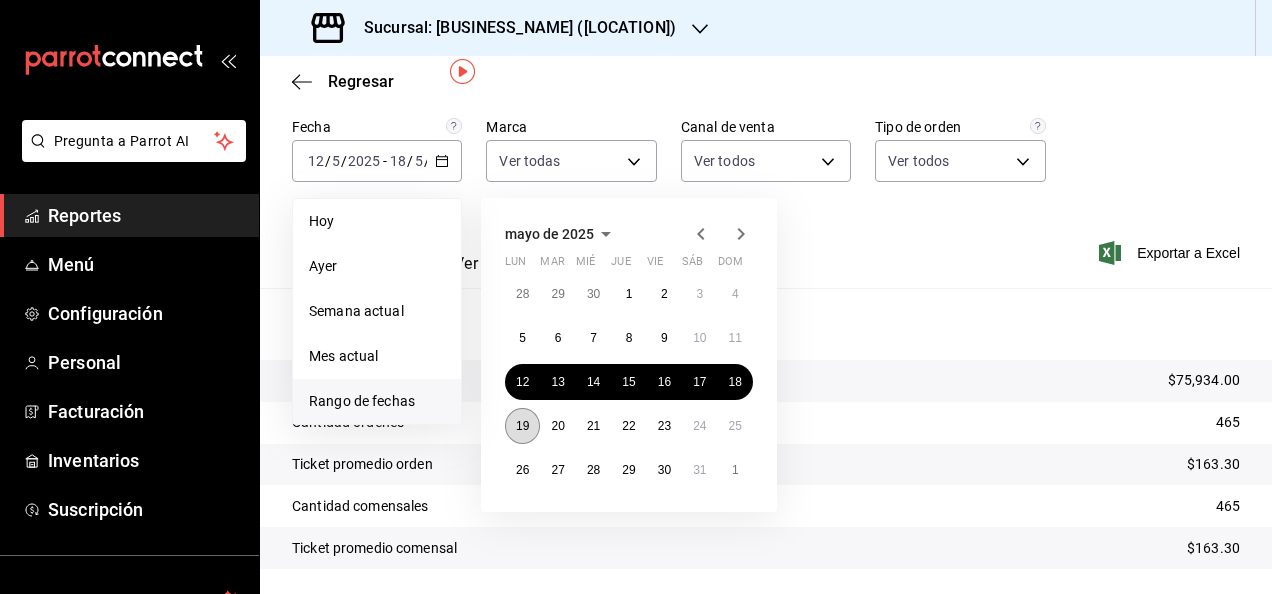 click on "19" at bounding box center (522, 426) 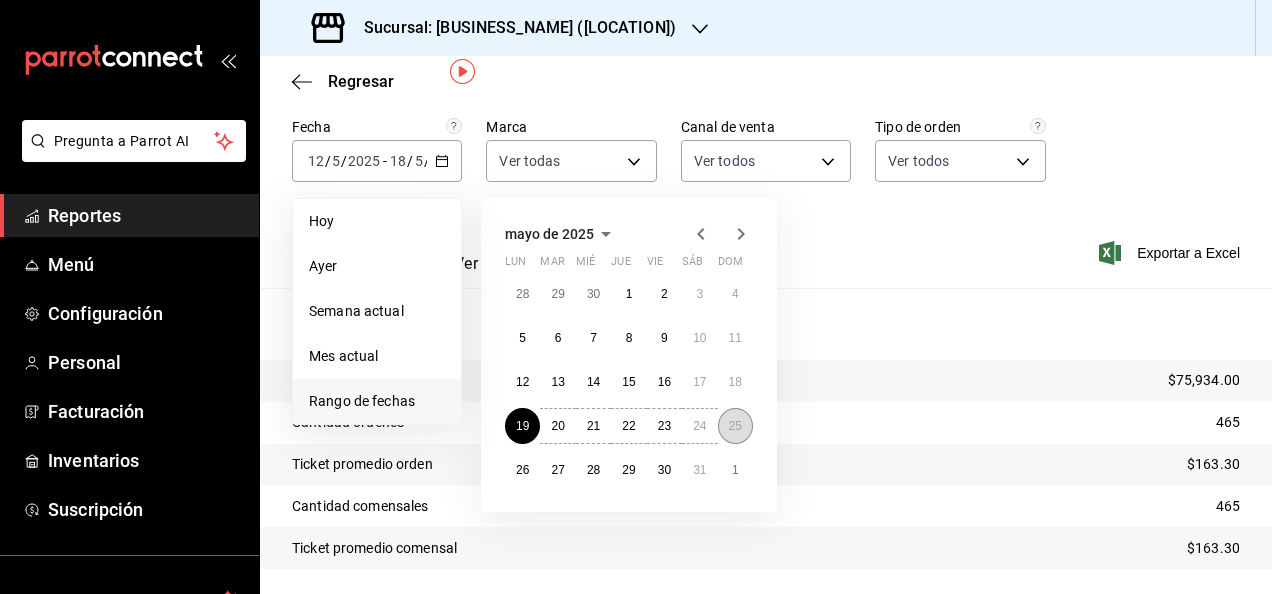 click on "25" at bounding box center [735, 426] 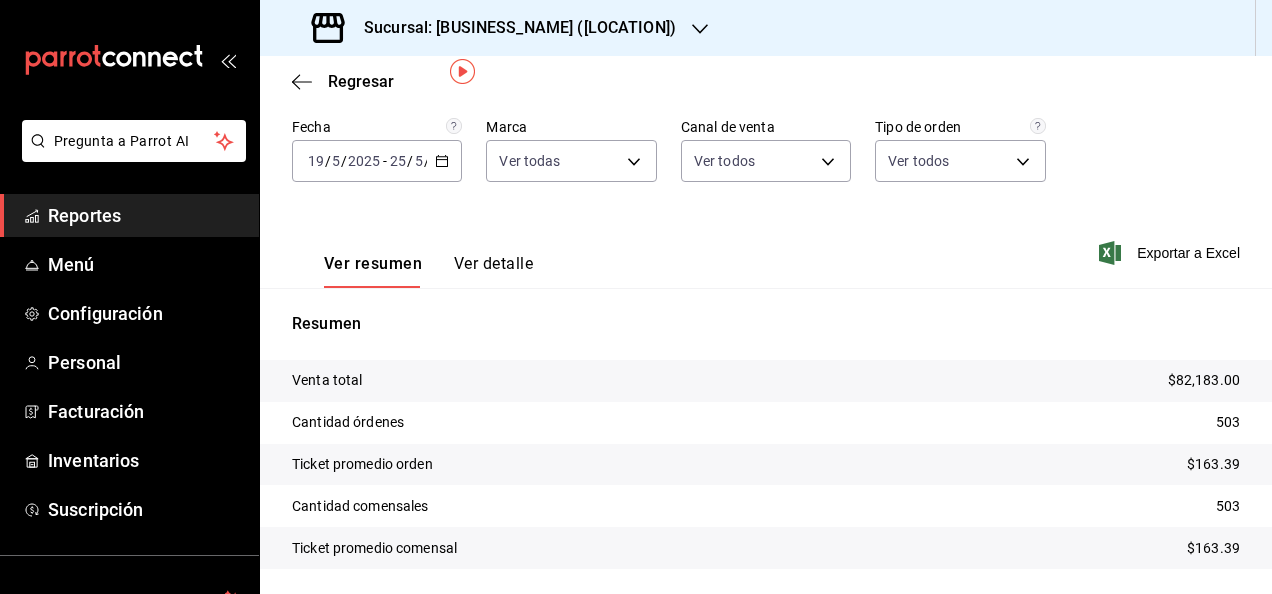 click 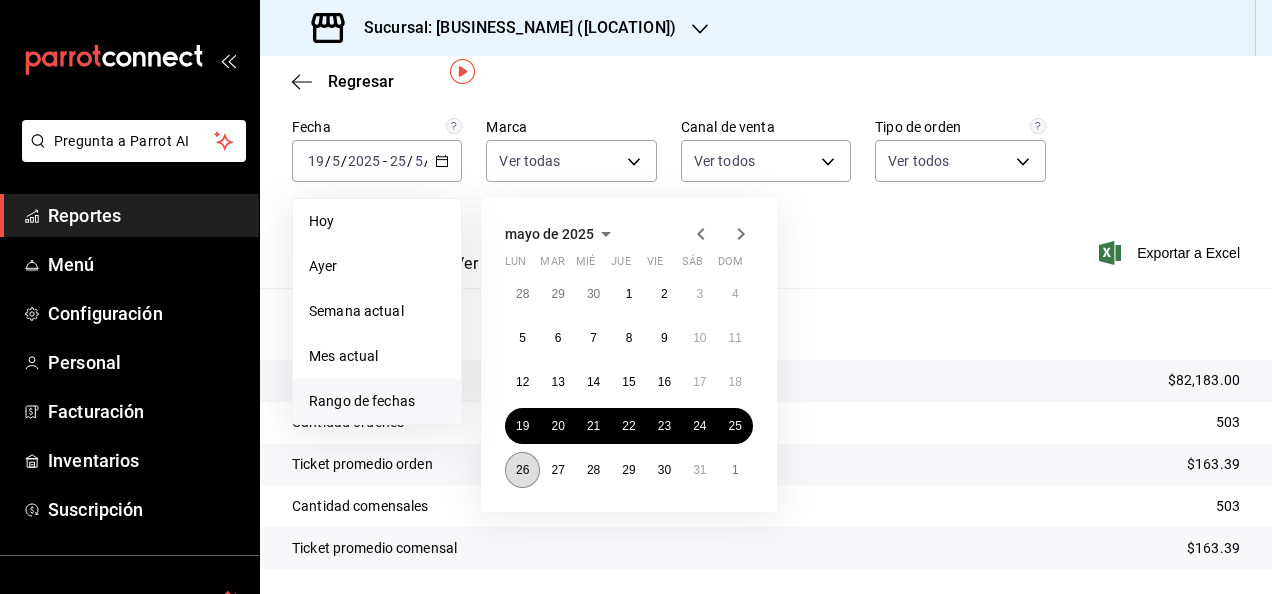 click on "26" at bounding box center [522, 470] 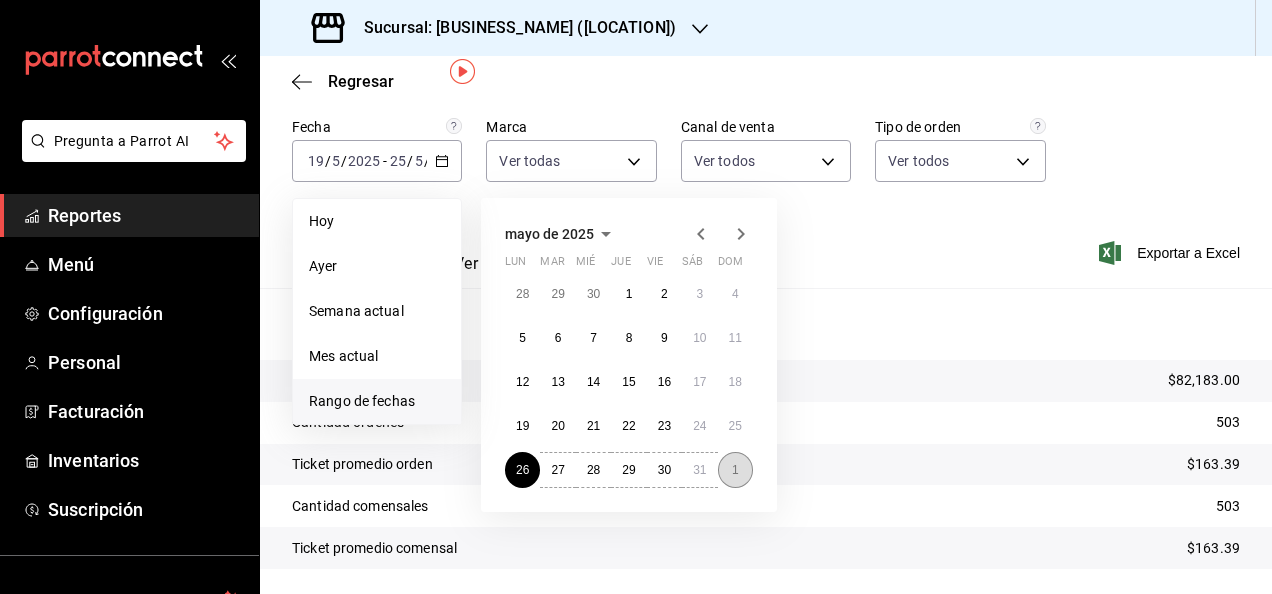 click on "1" at bounding box center [735, 470] 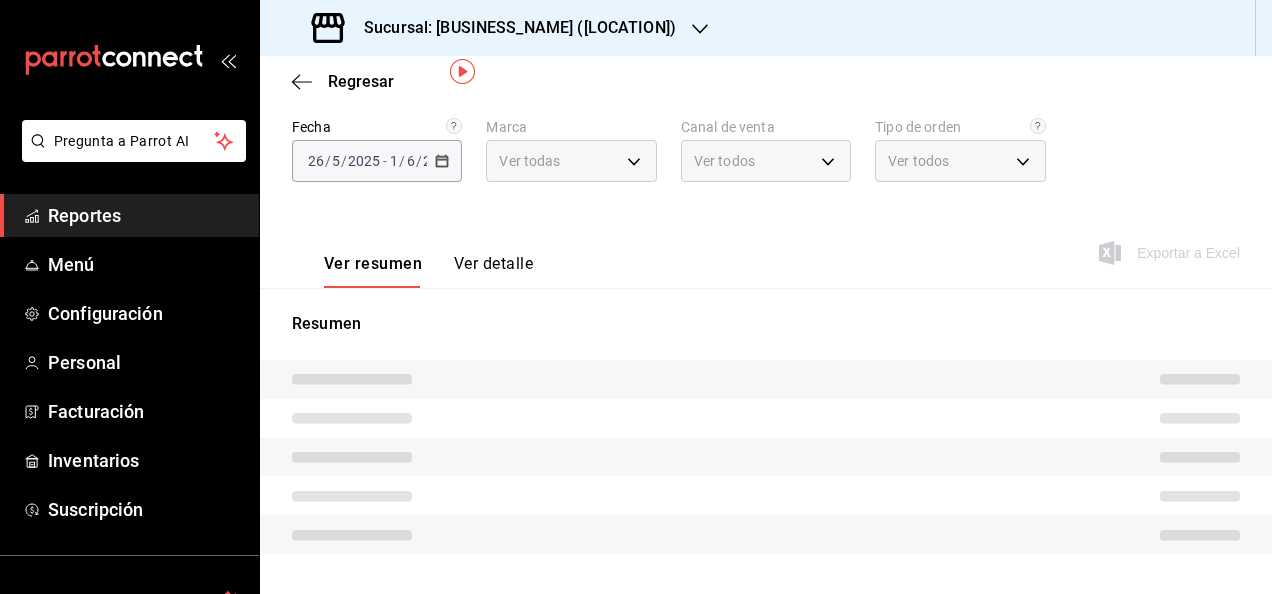 click on "Resumen" at bounding box center (766, 433) 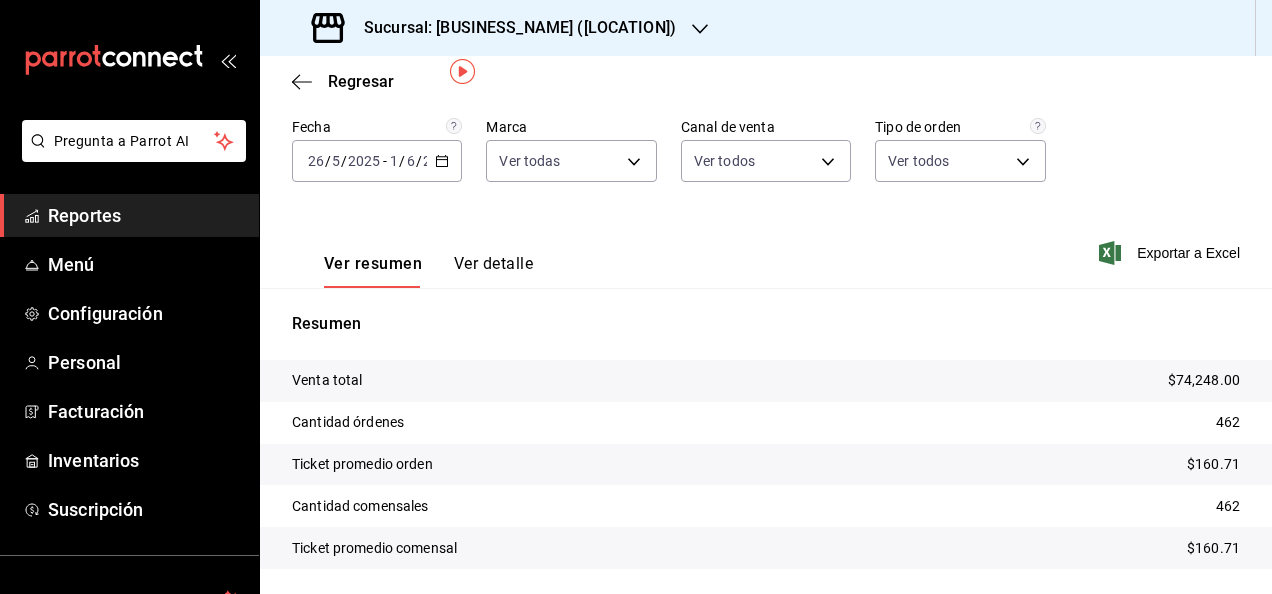 click on "[DATE] [NUMBER] / [NUMBER] / [DATE] - [DATE] [NUMBER] / [NUMBER] / [DATE]" at bounding box center [377, 161] 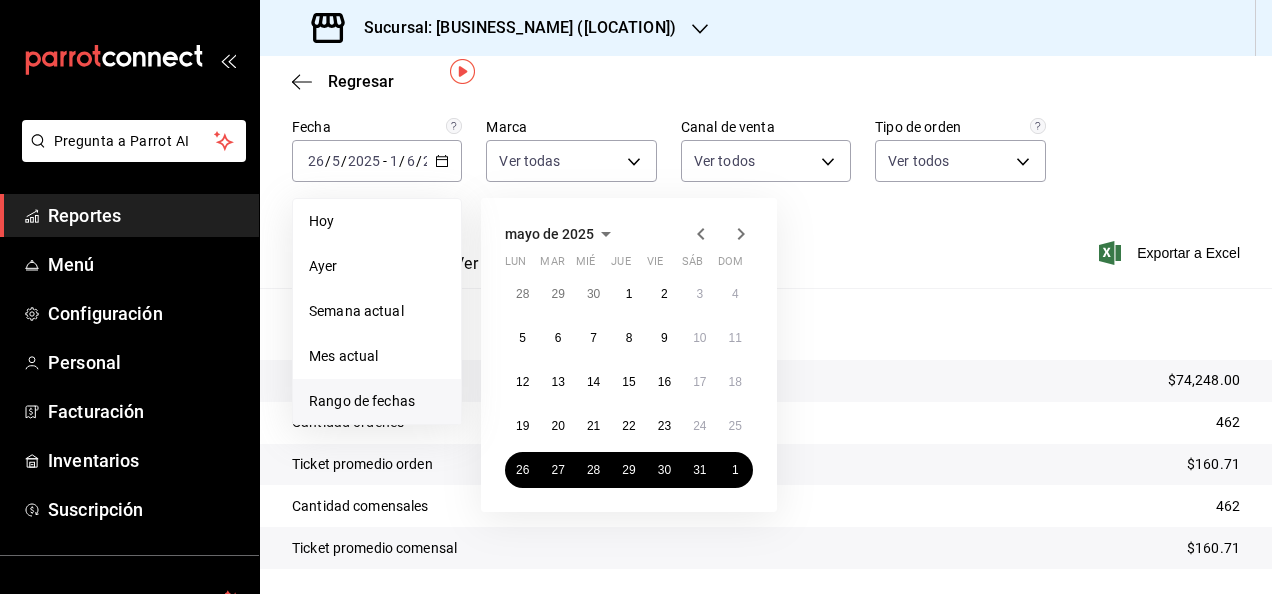click 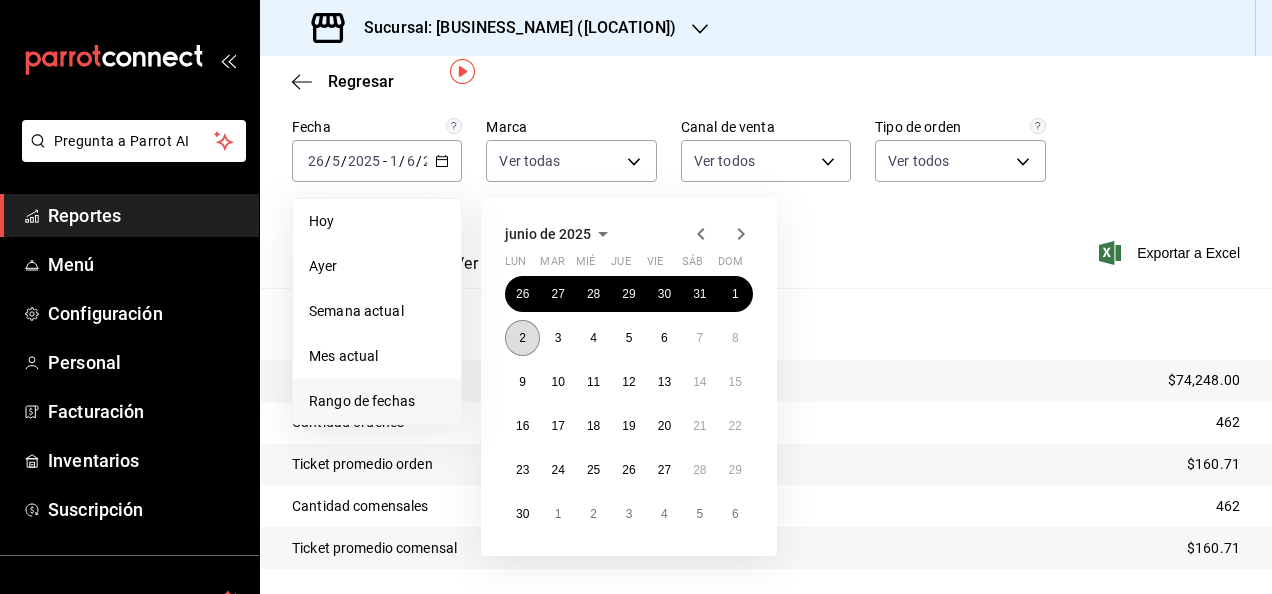 click on "2" at bounding box center [522, 338] 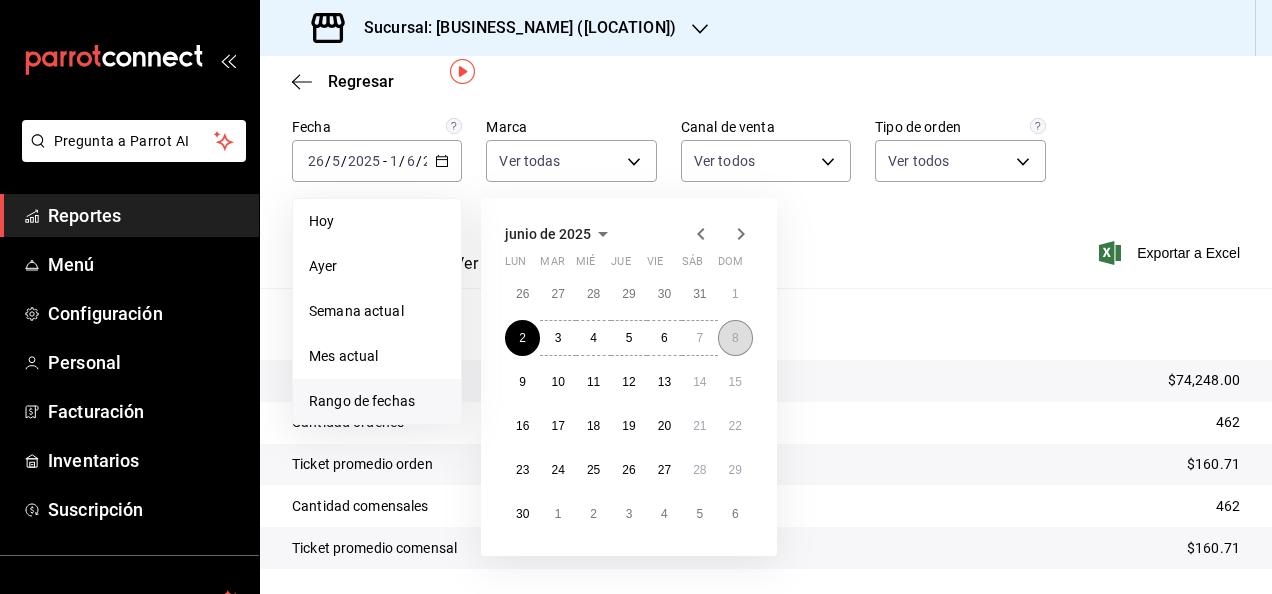 click on "8" at bounding box center [735, 338] 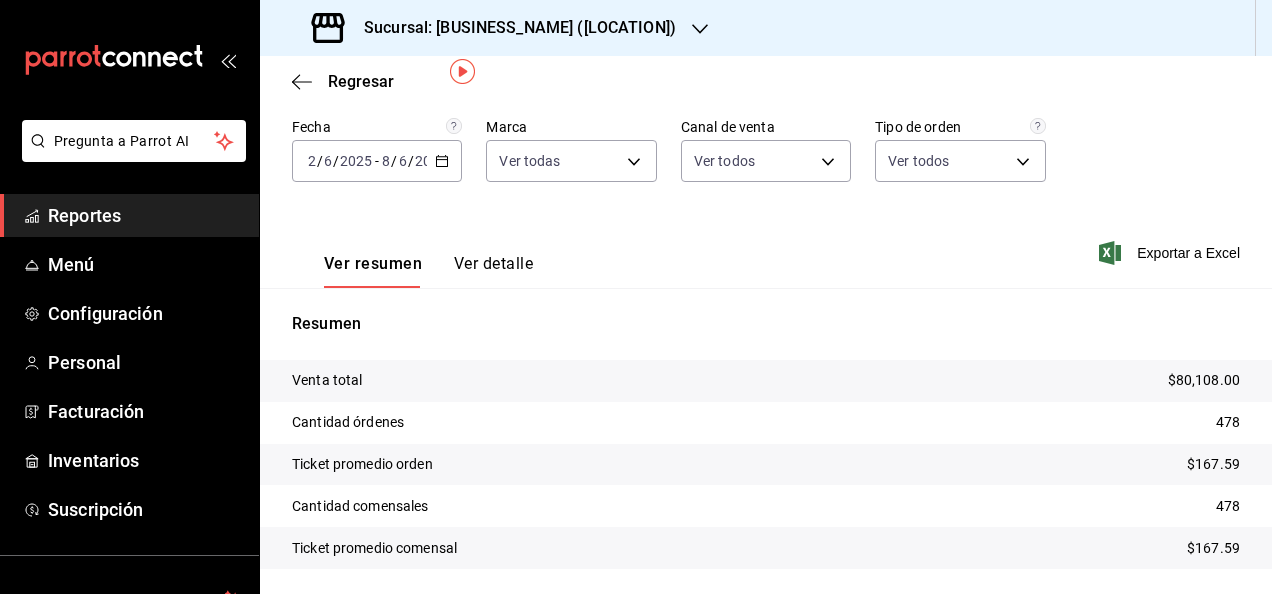 click on "[DATE] [NUMBER] / [NUMBER] / [DATE] - [DATE] [NUMBER] / [NUMBER] / [DATE]" at bounding box center (377, 161) 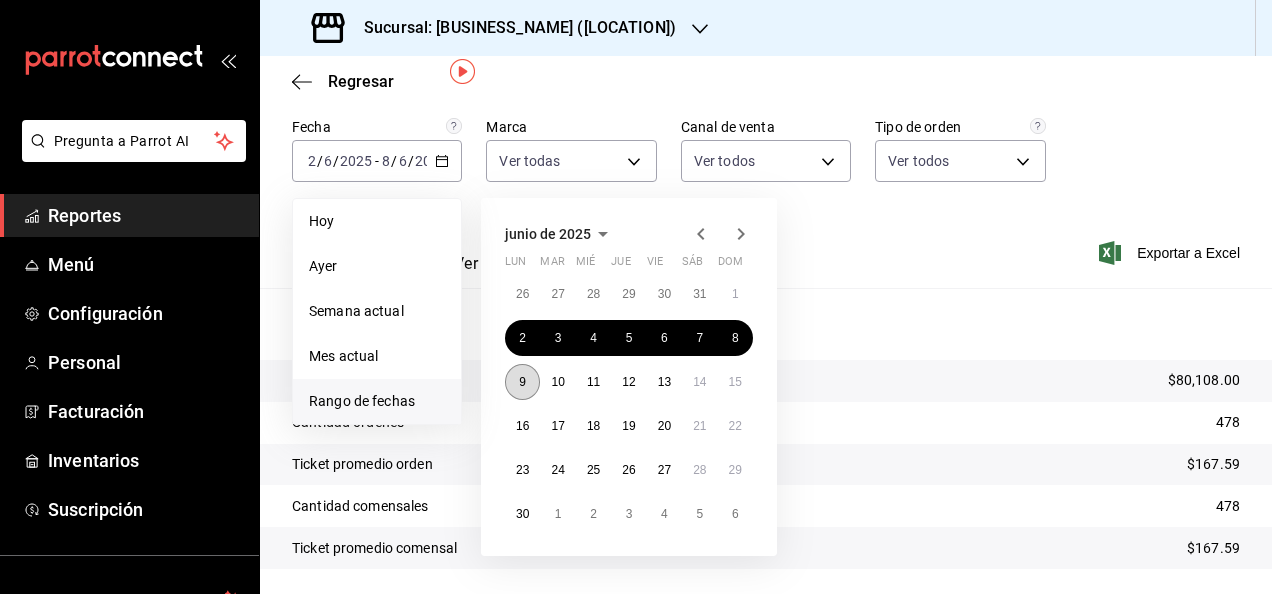 click on "9" at bounding box center [522, 382] 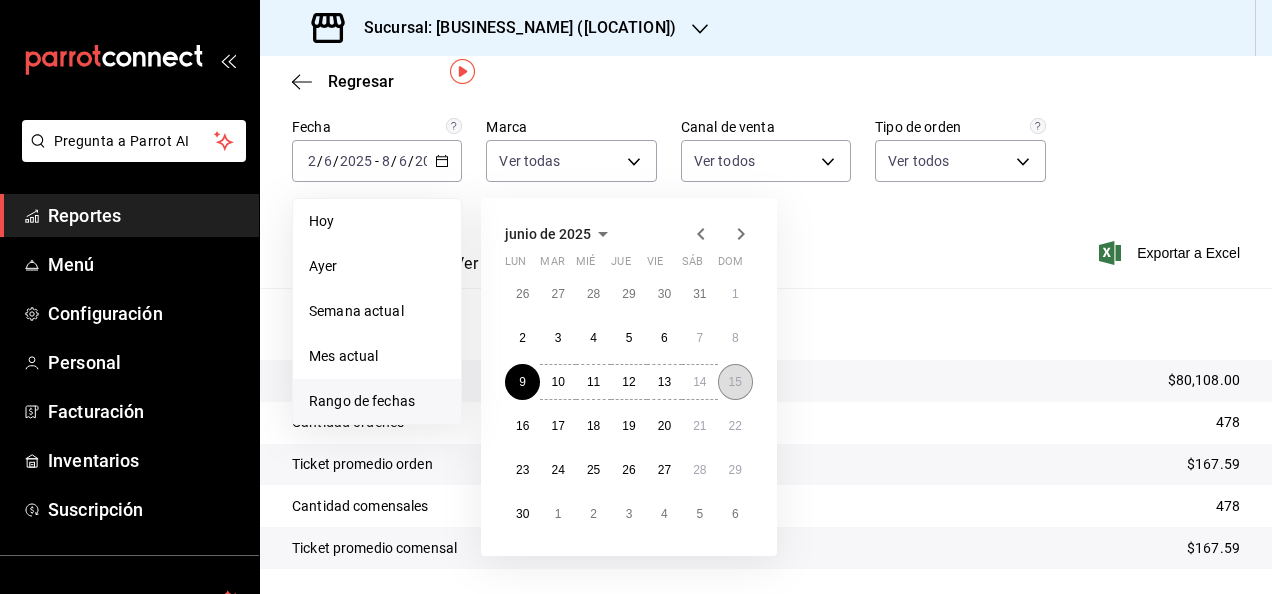 click on "15" at bounding box center (735, 382) 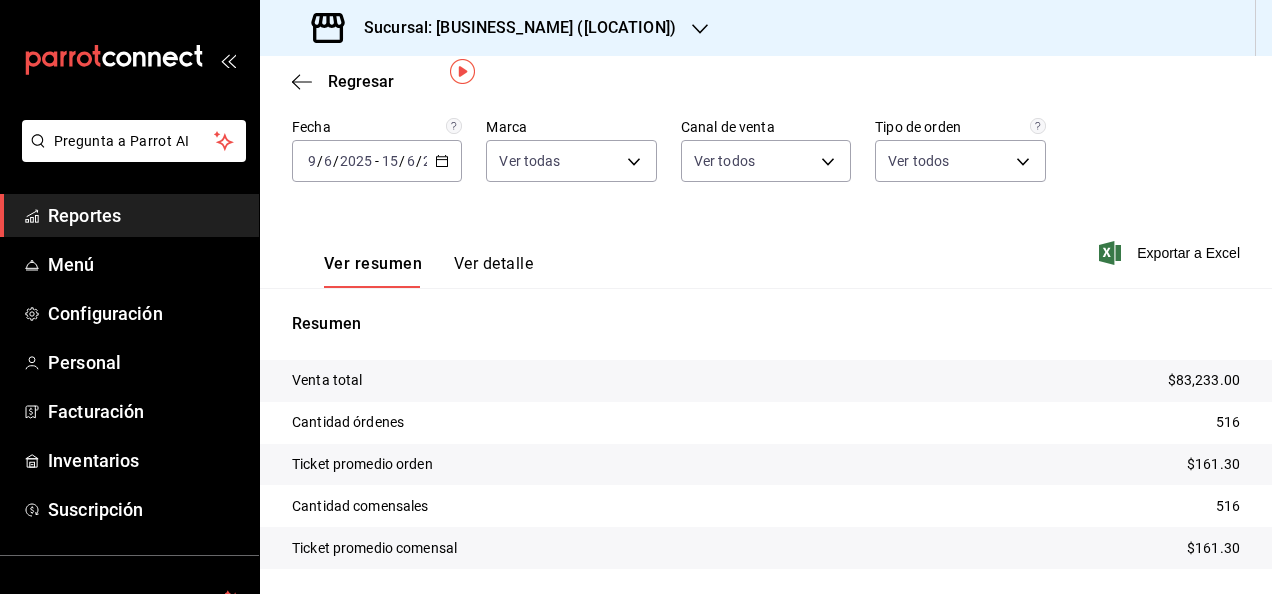 click on "[DATE] [NUMBER] / [NUMBER] / [DATE] - [DATE] [NUMBER] / [NUMBER] / [DATE]" at bounding box center (377, 161) 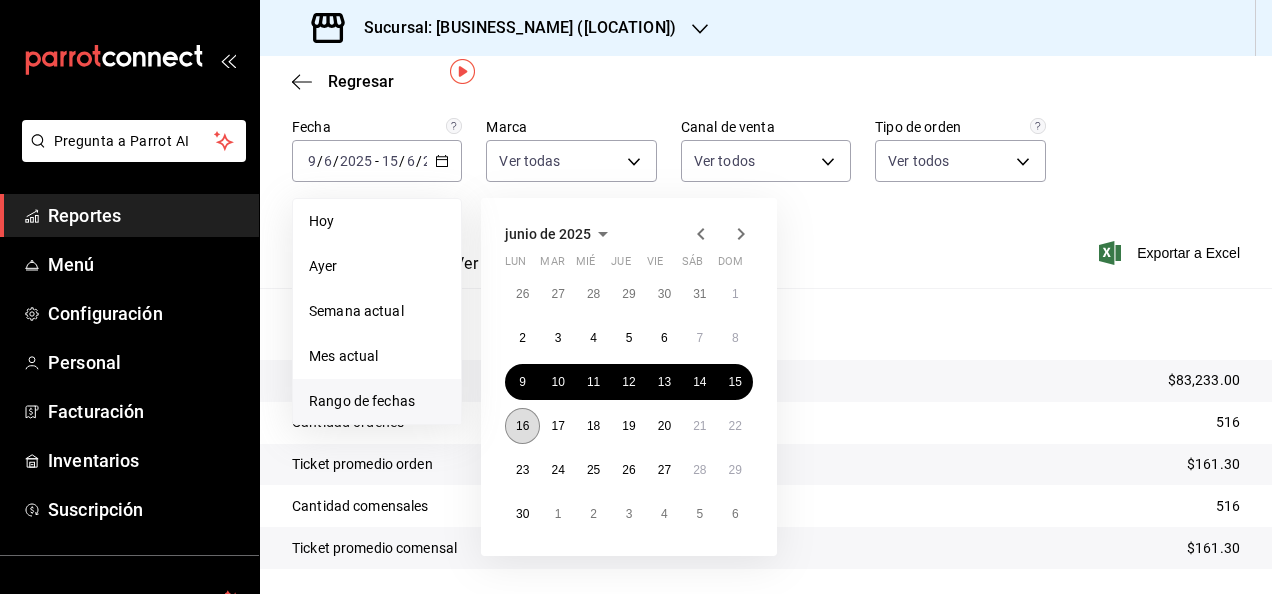 click on "16" at bounding box center (522, 426) 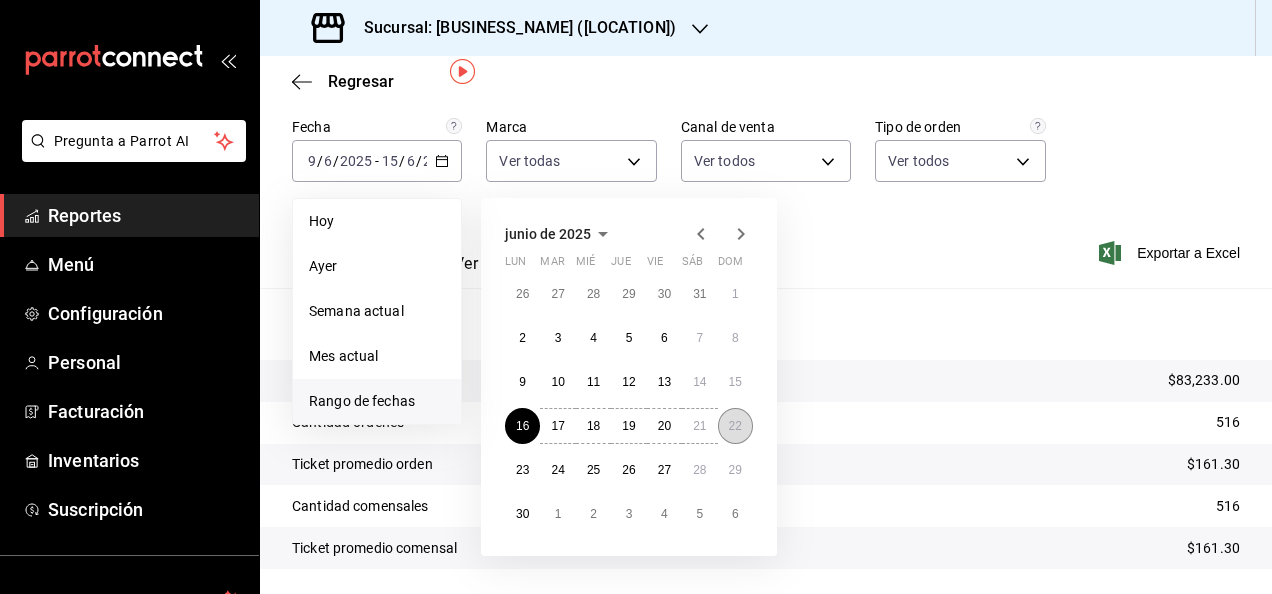click on "22" at bounding box center (735, 426) 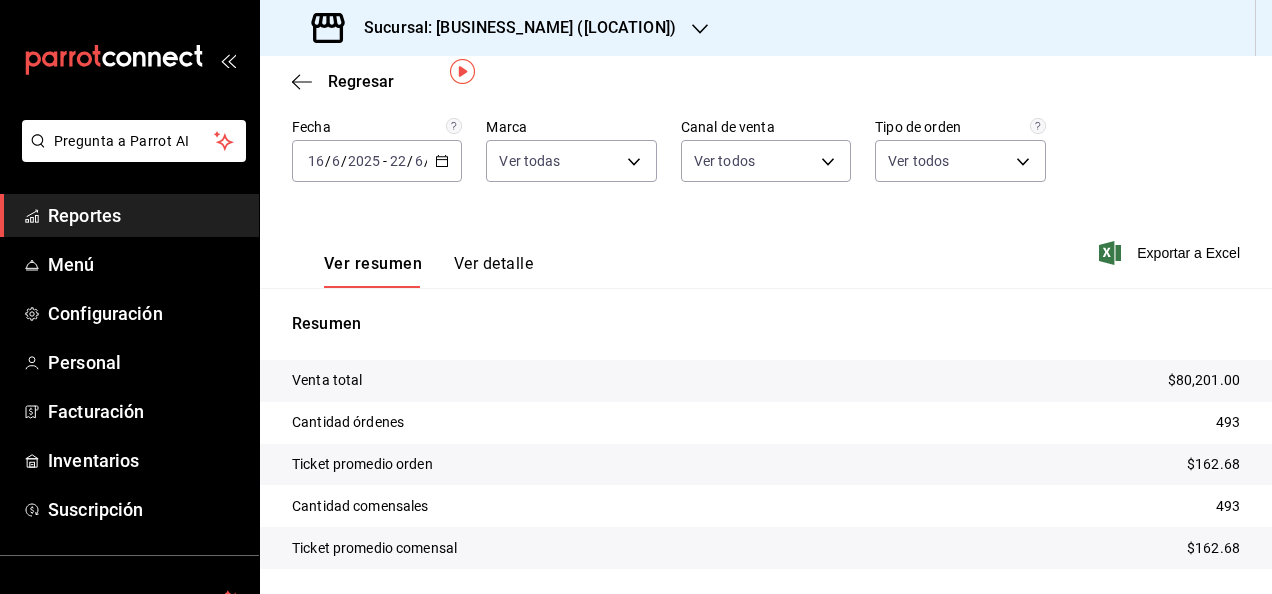click on "[DATE] [NUMBER] / [NUMBER] / [DATE] - [DATE] [NUMBER] / [NUMBER] / [DATE]" at bounding box center [377, 161] 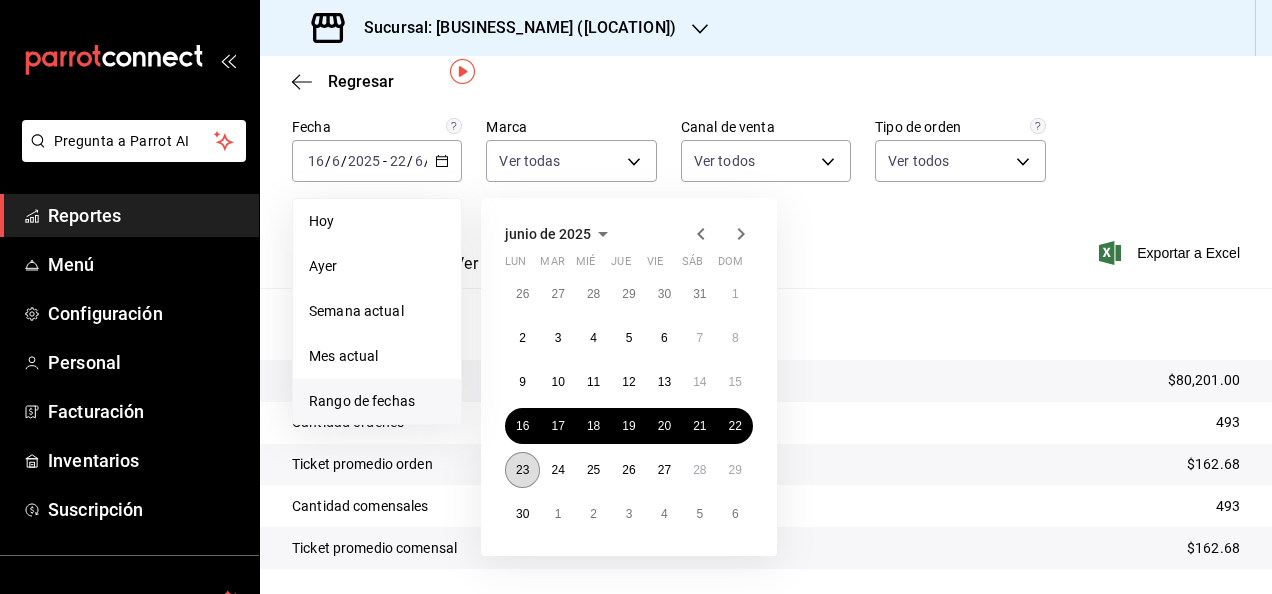 click on "23" at bounding box center (522, 470) 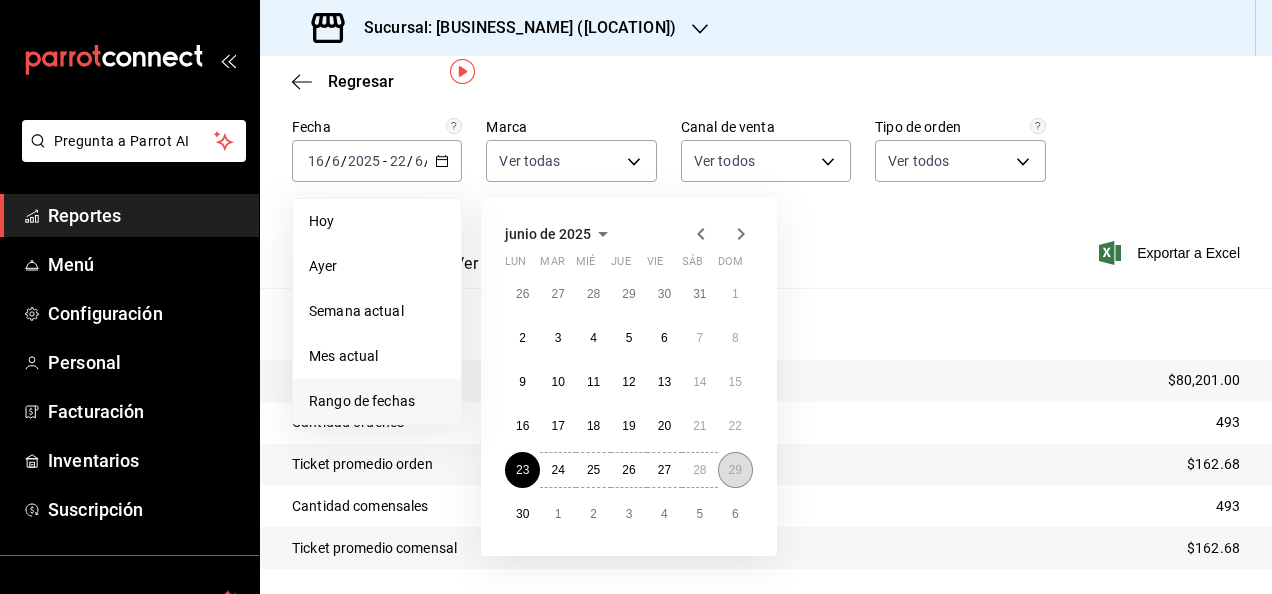 click on "29" at bounding box center (735, 470) 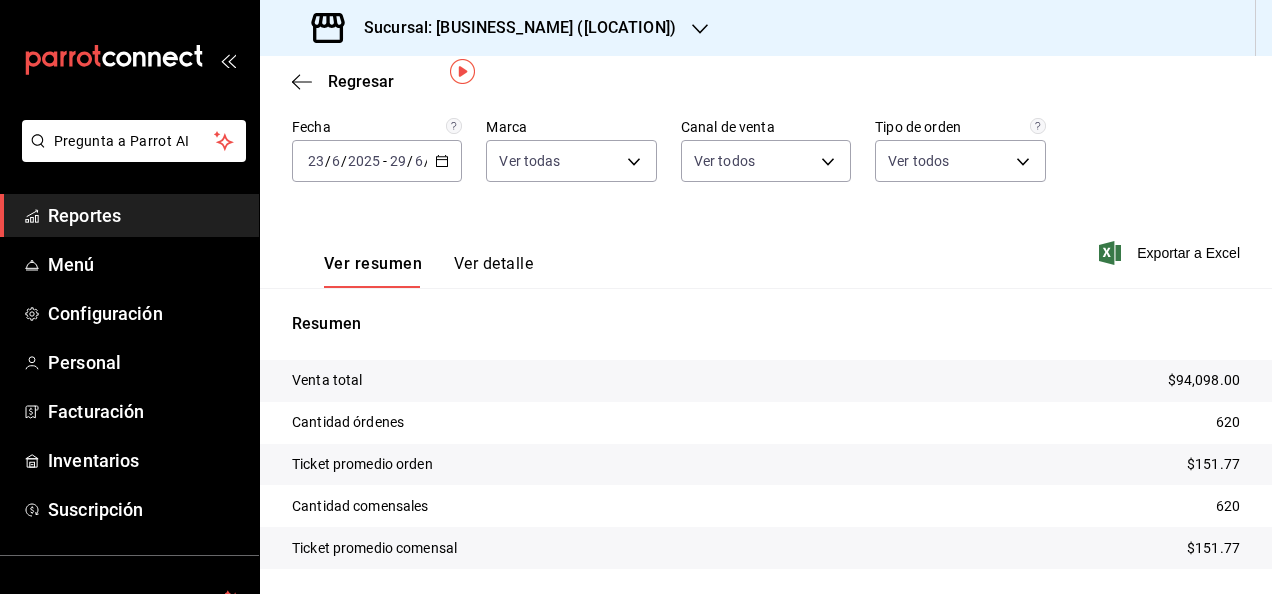 click 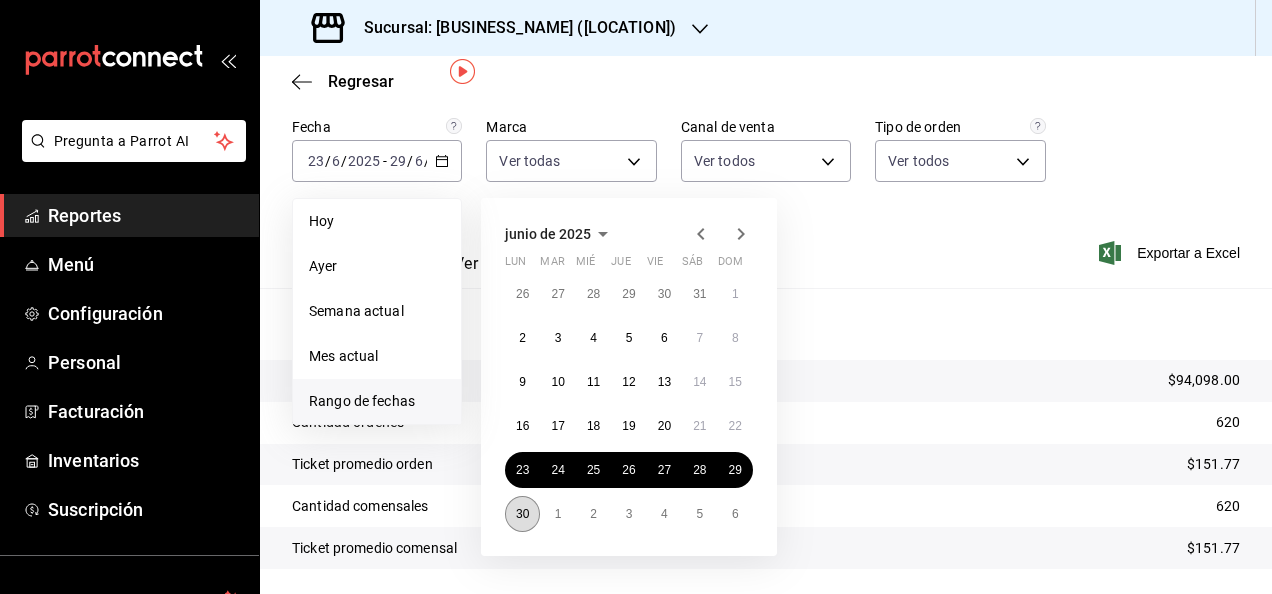 click on "30" at bounding box center [522, 514] 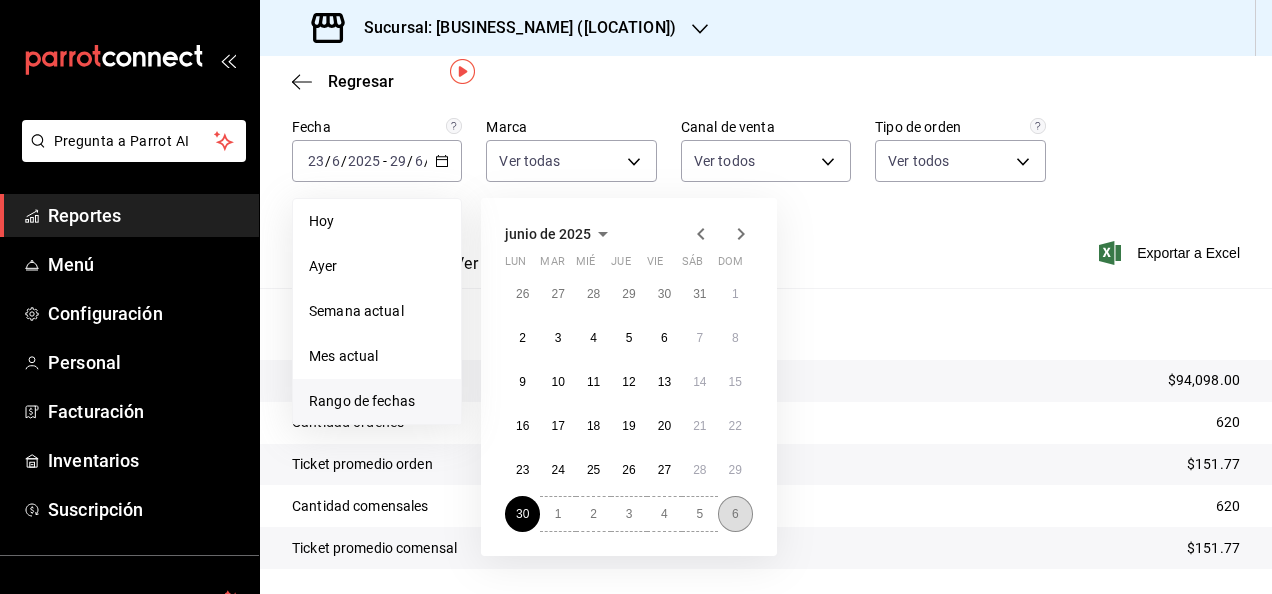 click on "6" at bounding box center (735, 514) 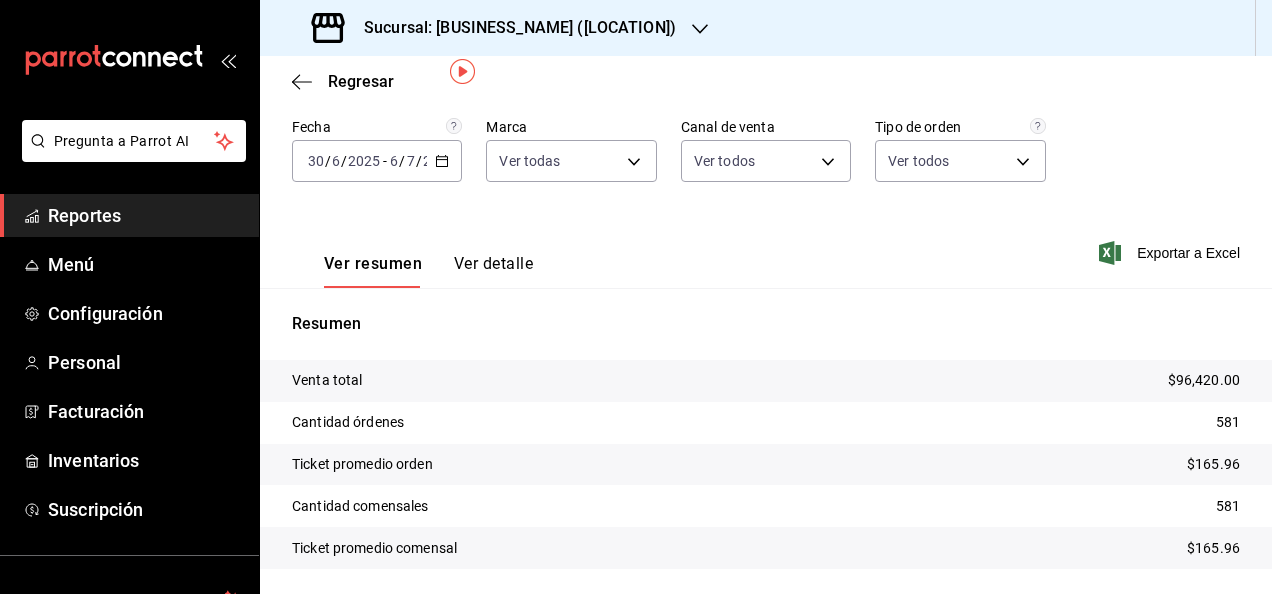 click 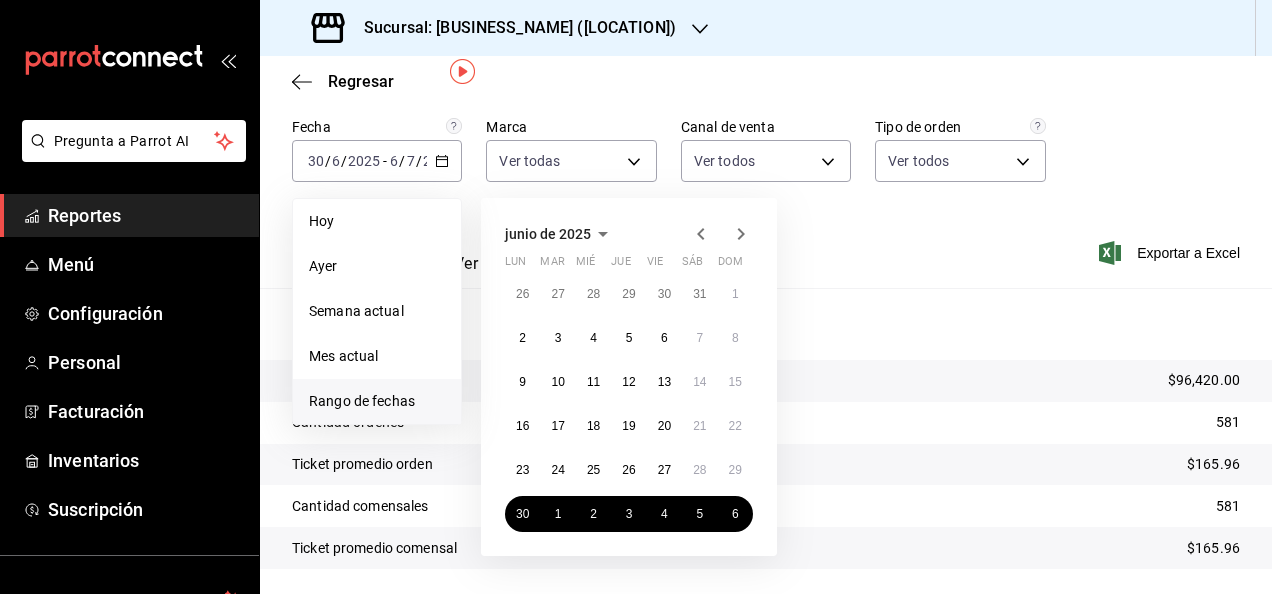 click 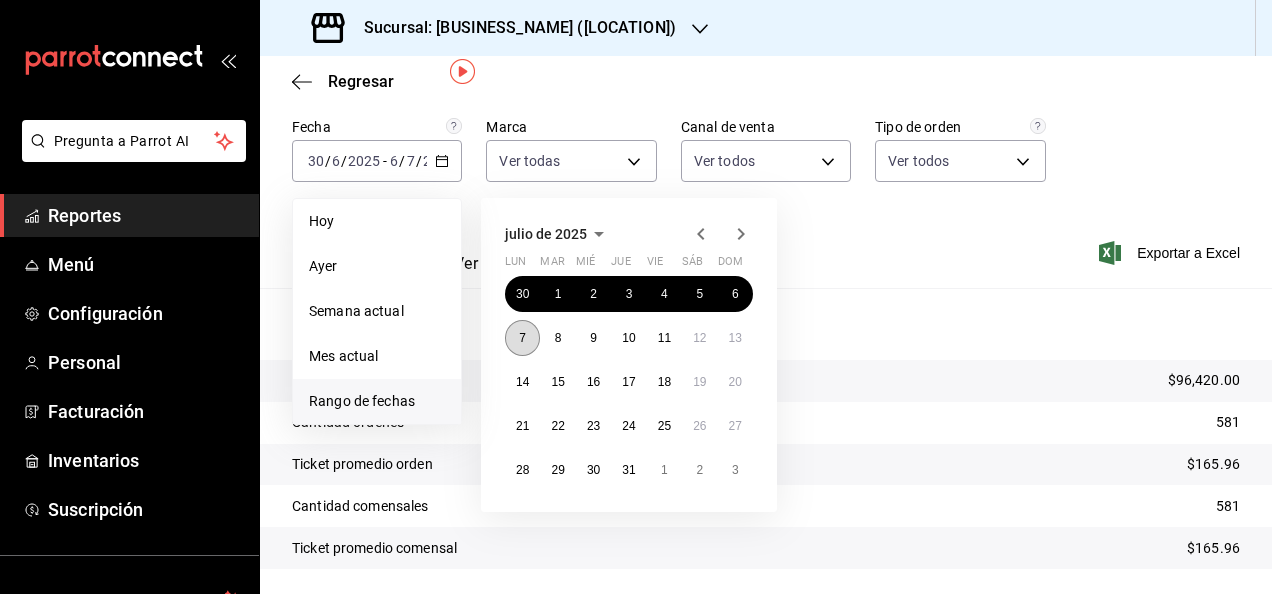 click on "7" at bounding box center [522, 338] 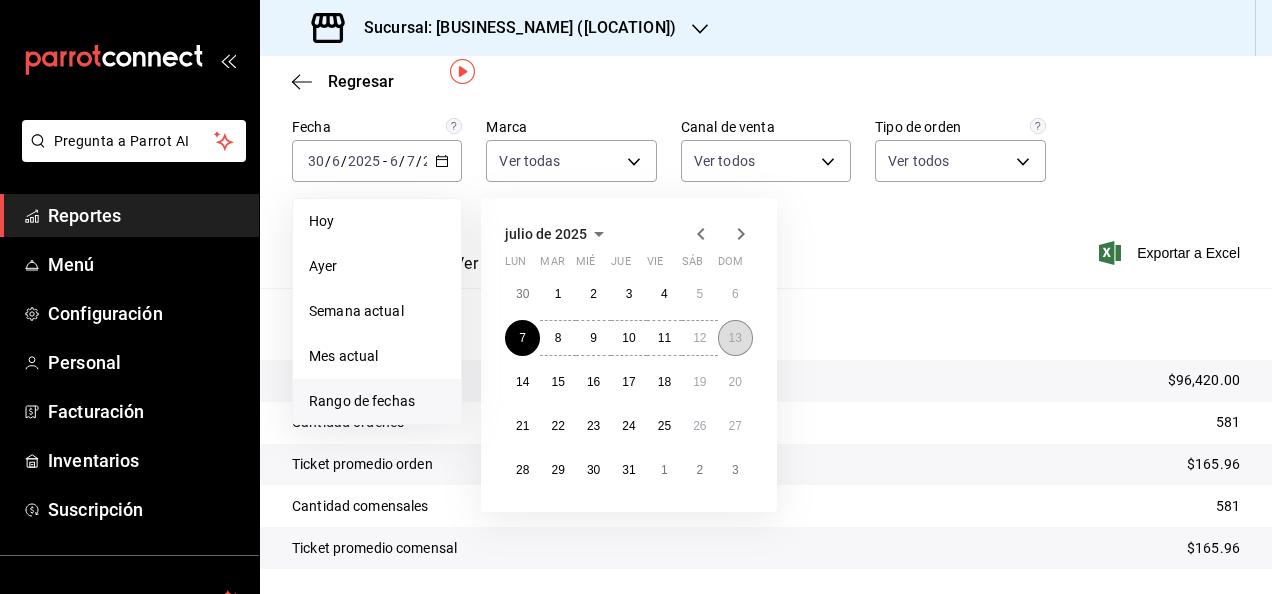 click on "13" at bounding box center [735, 338] 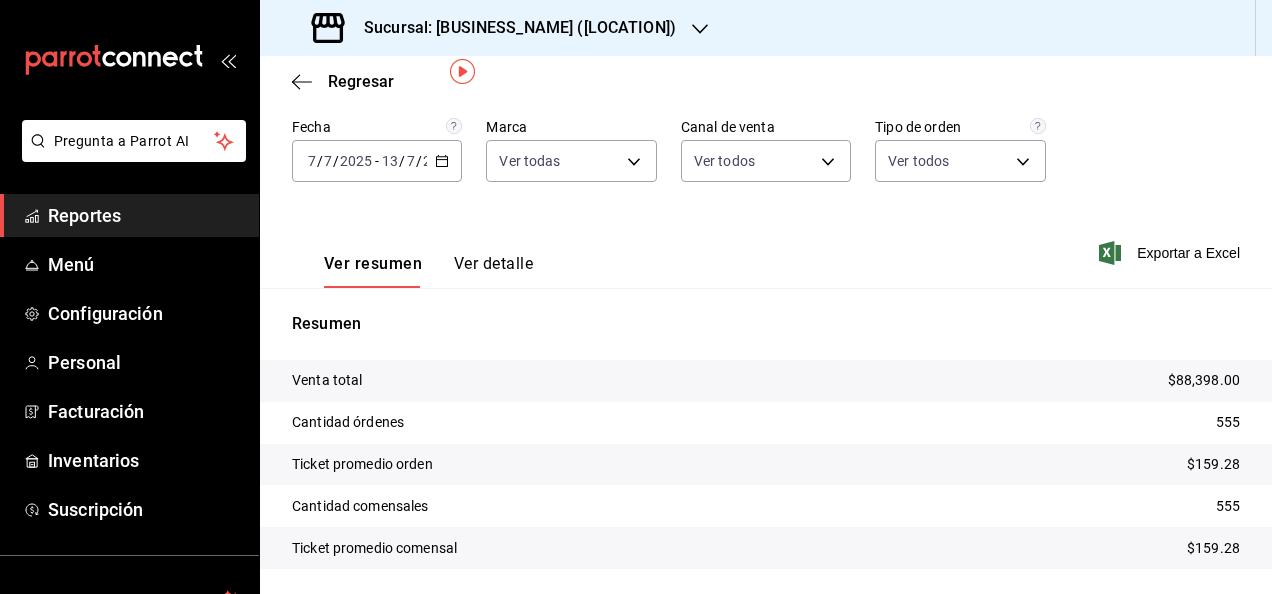 click on "[DATE] [NUMBER] / [NUMBER] / [DATE] - [DATE] [NUMBER] / [NUMBER] / [DATE]" at bounding box center [377, 161] 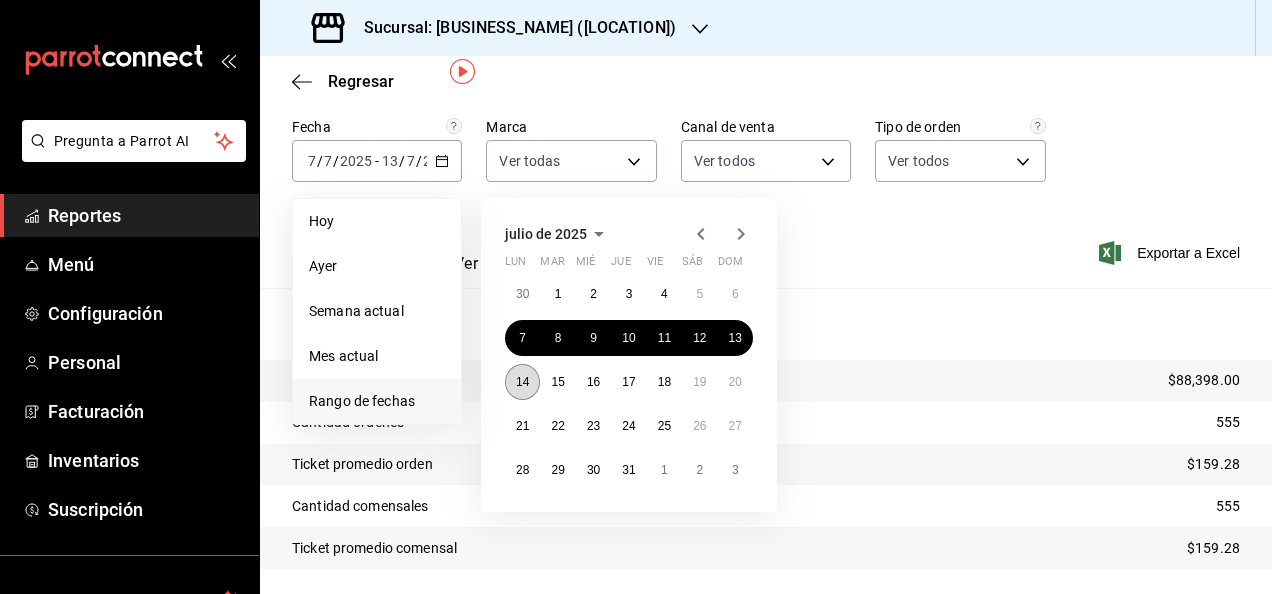 click on "14" at bounding box center (522, 382) 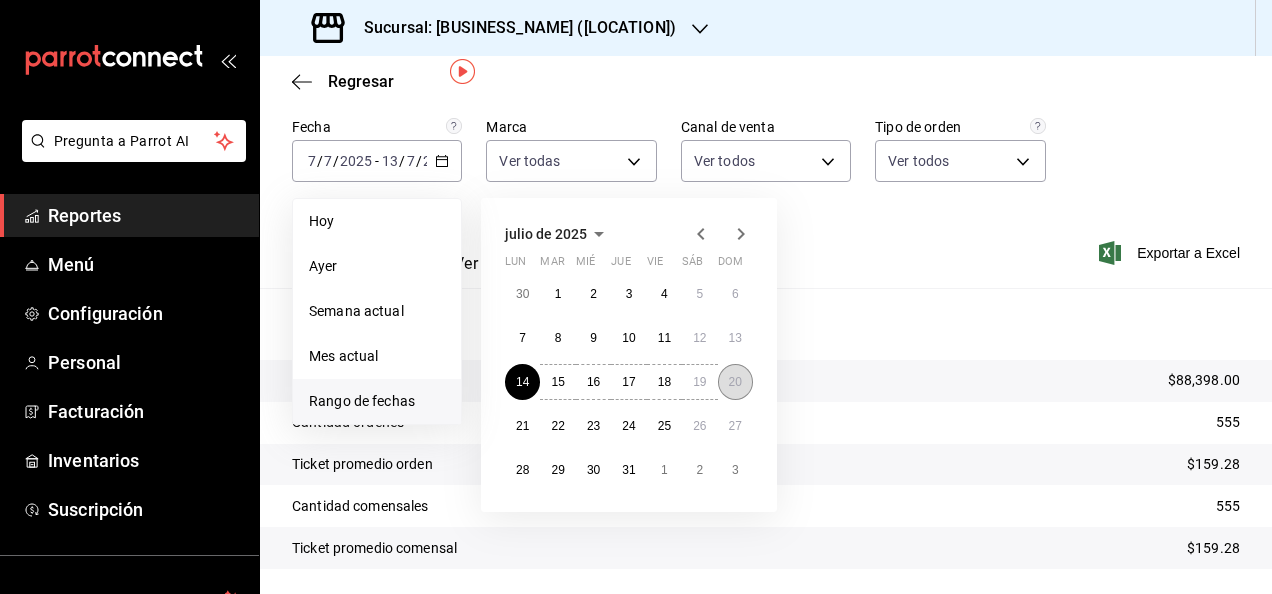 click on "20" at bounding box center [735, 382] 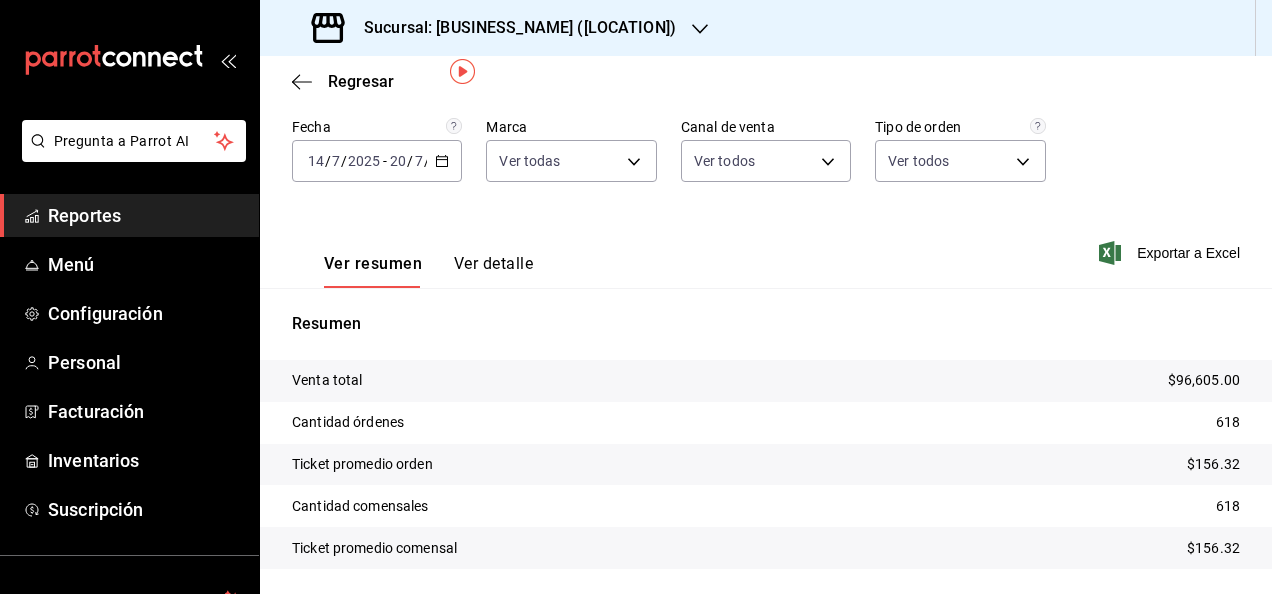 click on "[DATE] [NUMBER] / [NUMBER] / [DATE] - [DATE] [NUMBER] / [NUMBER] / [DATE]" at bounding box center (377, 161) 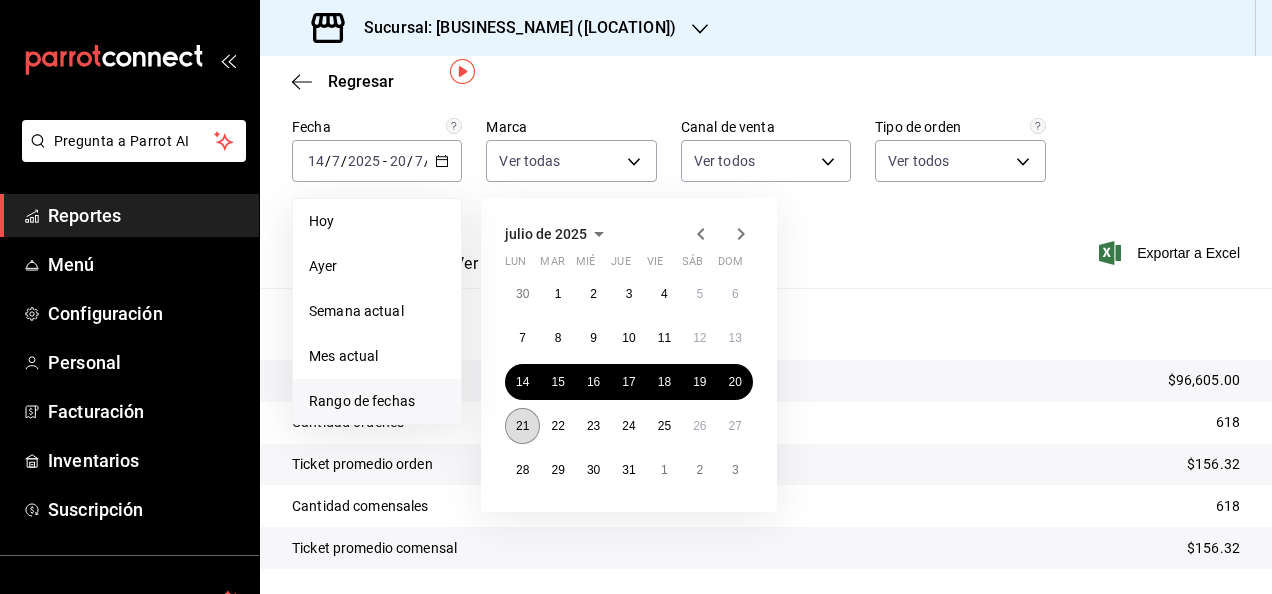 click on "21" at bounding box center (522, 426) 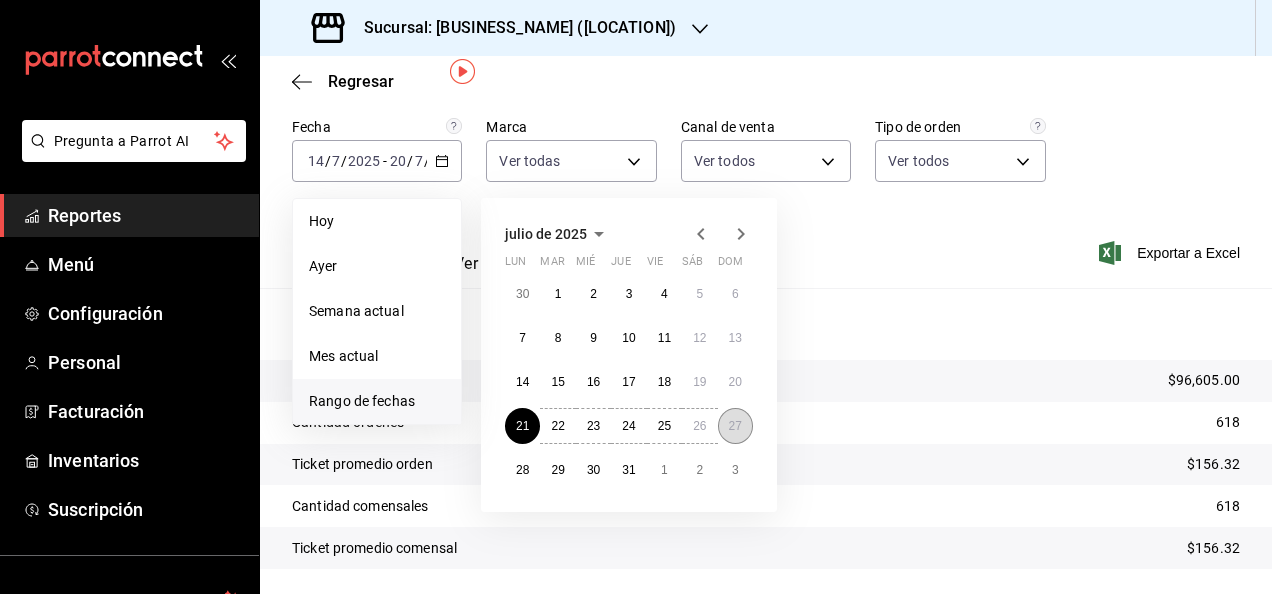 click on "27" at bounding box center (735, 426) 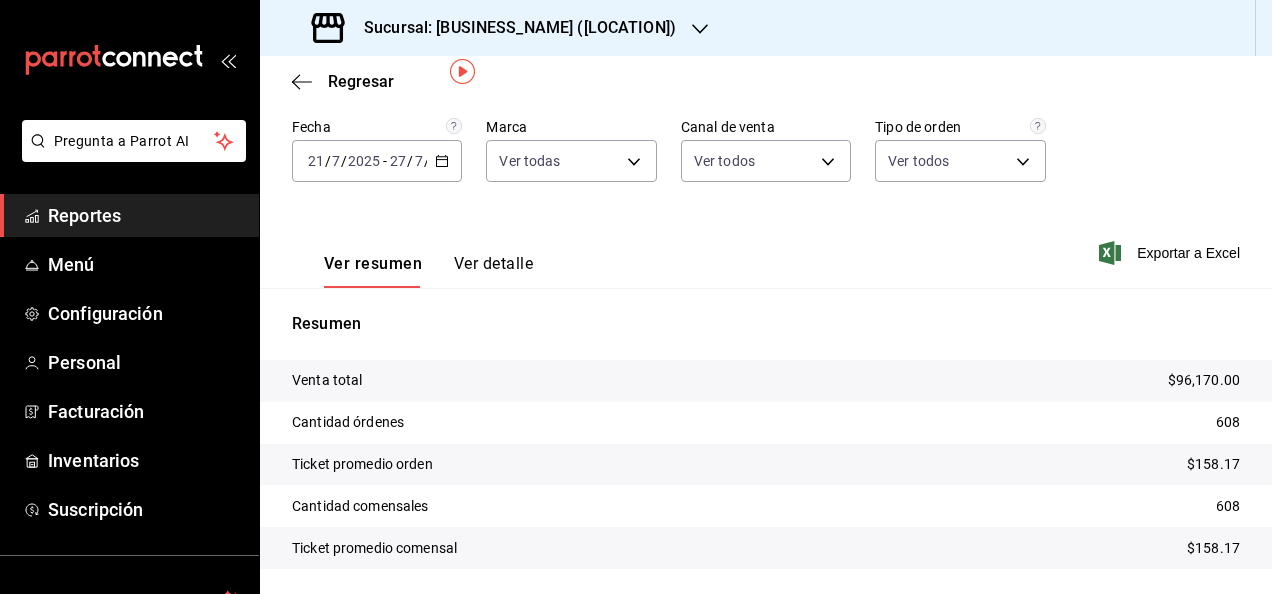 click 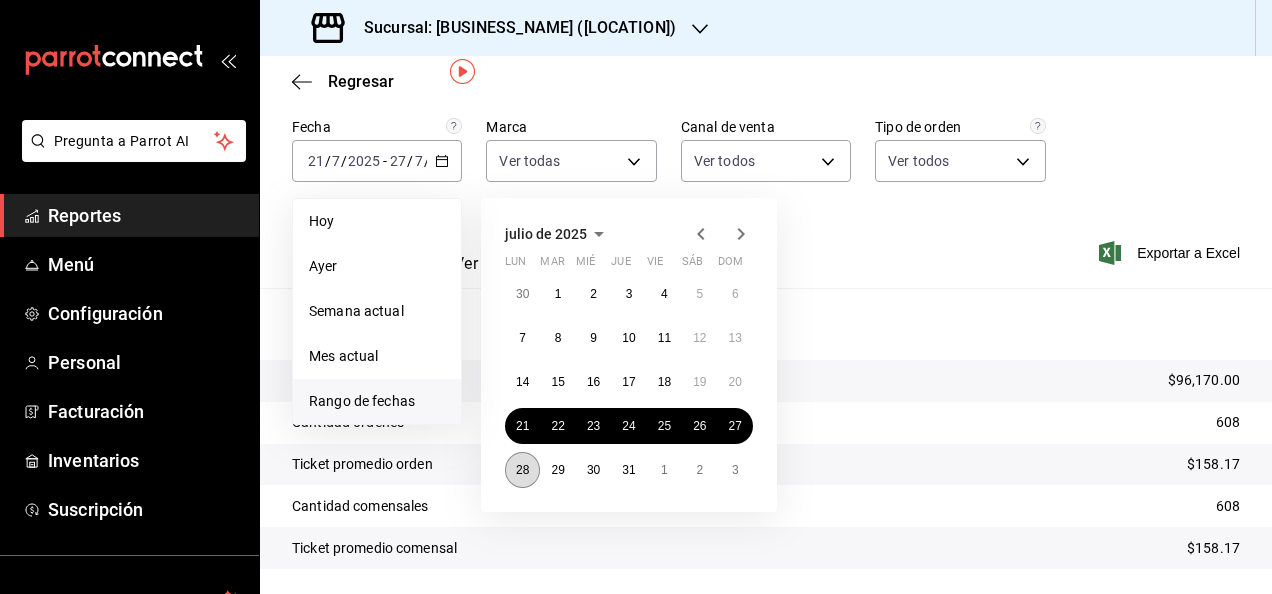 click on "28" at bounding box center (522, 470) 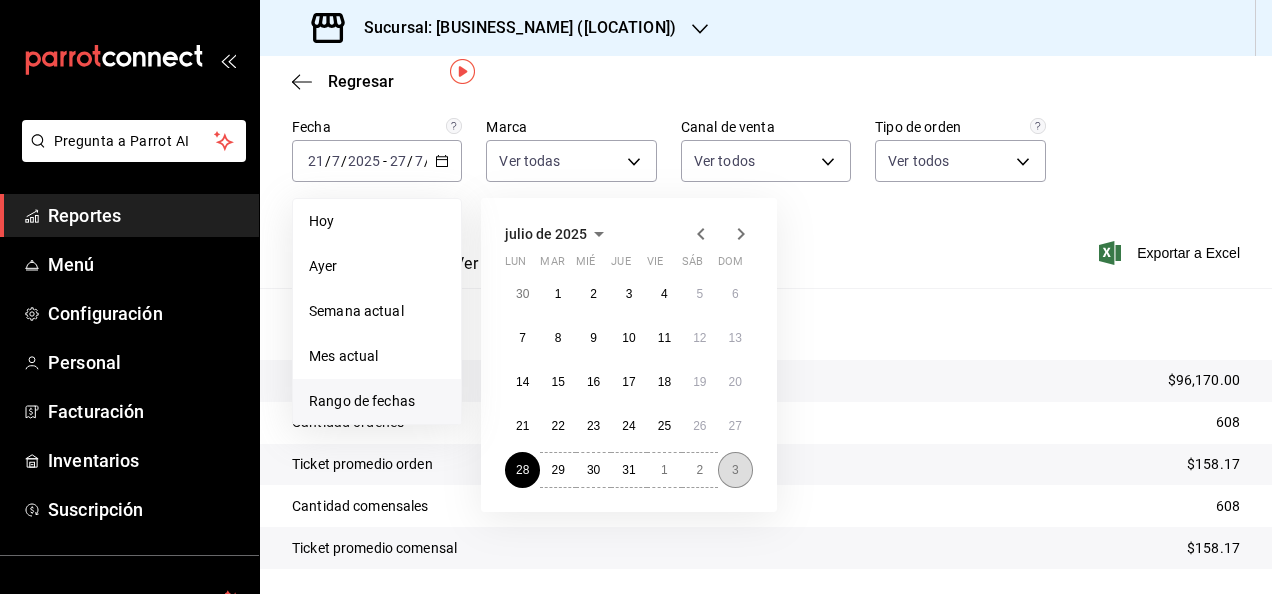 click on "3" at bounding box center [735, 470] 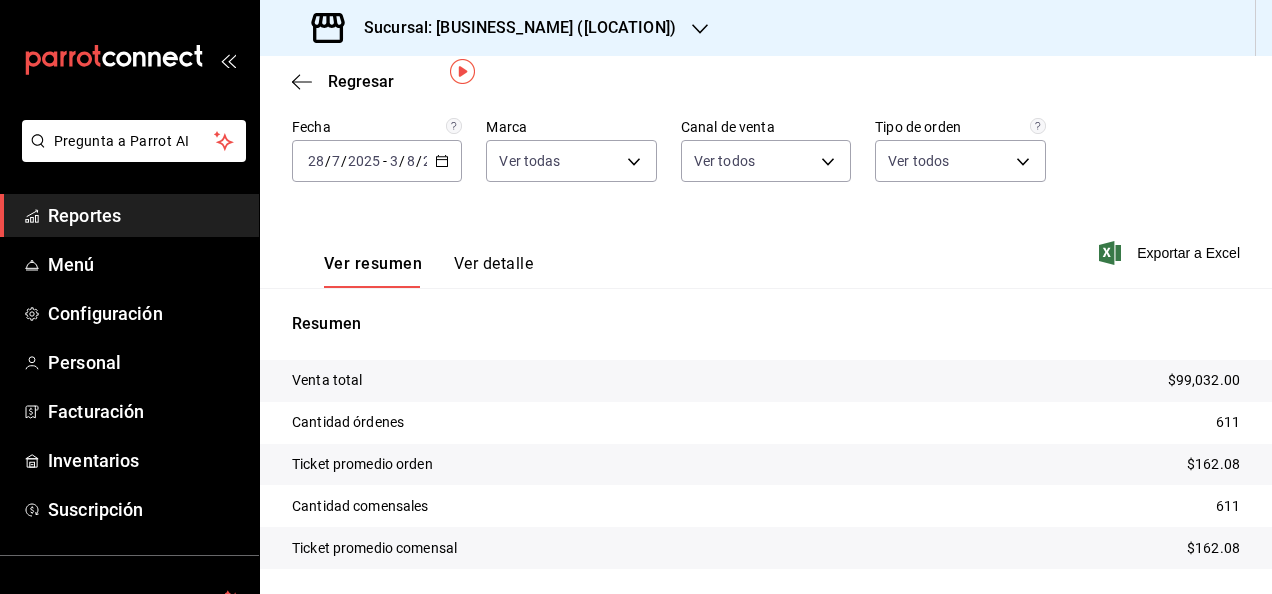 click on "2025-07-28 28 / 7 / 2025 - 2025-08-03 3 / 8 / 2025" at bounding box center [377, 161] 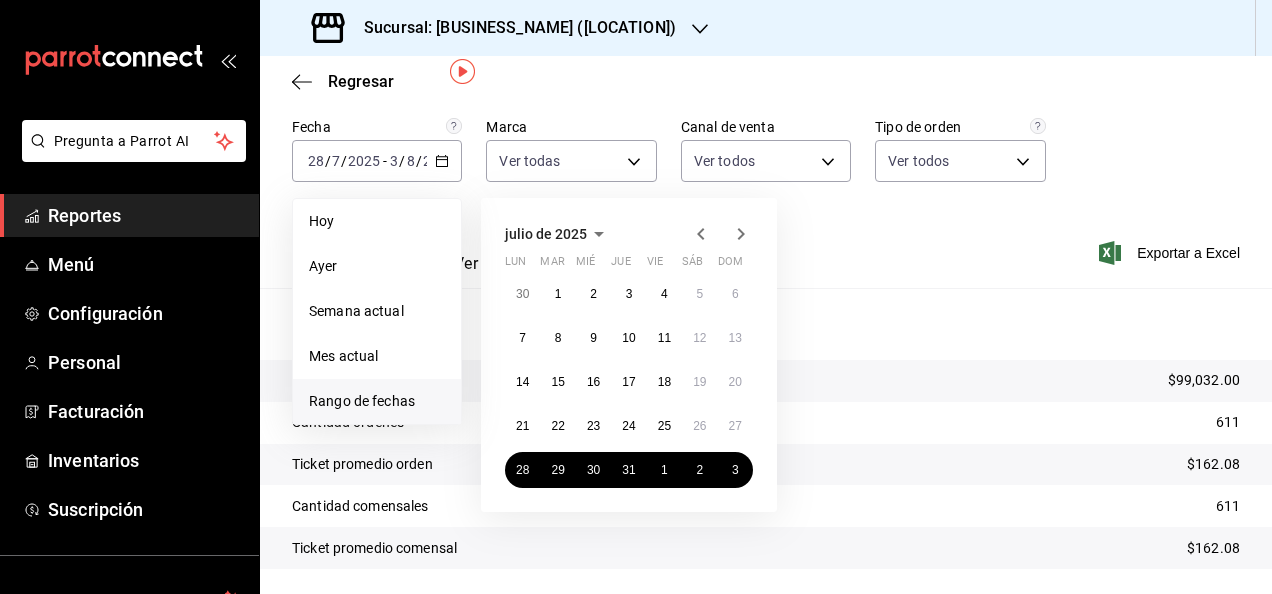 click 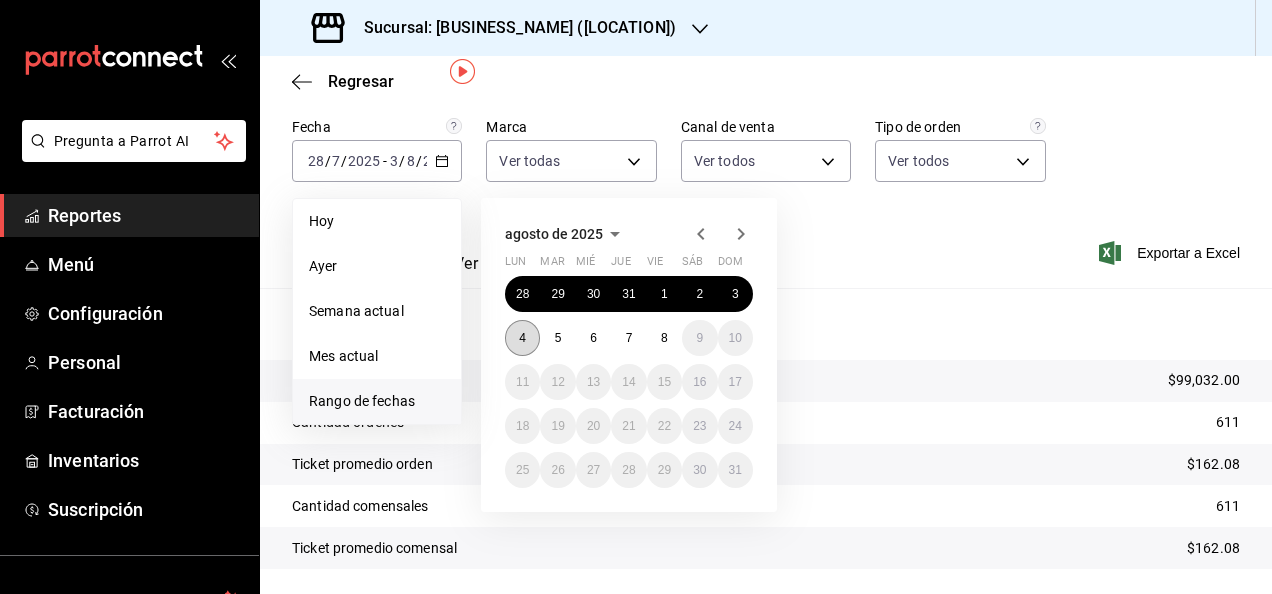 click on "4" at bounding box center (522, 338) 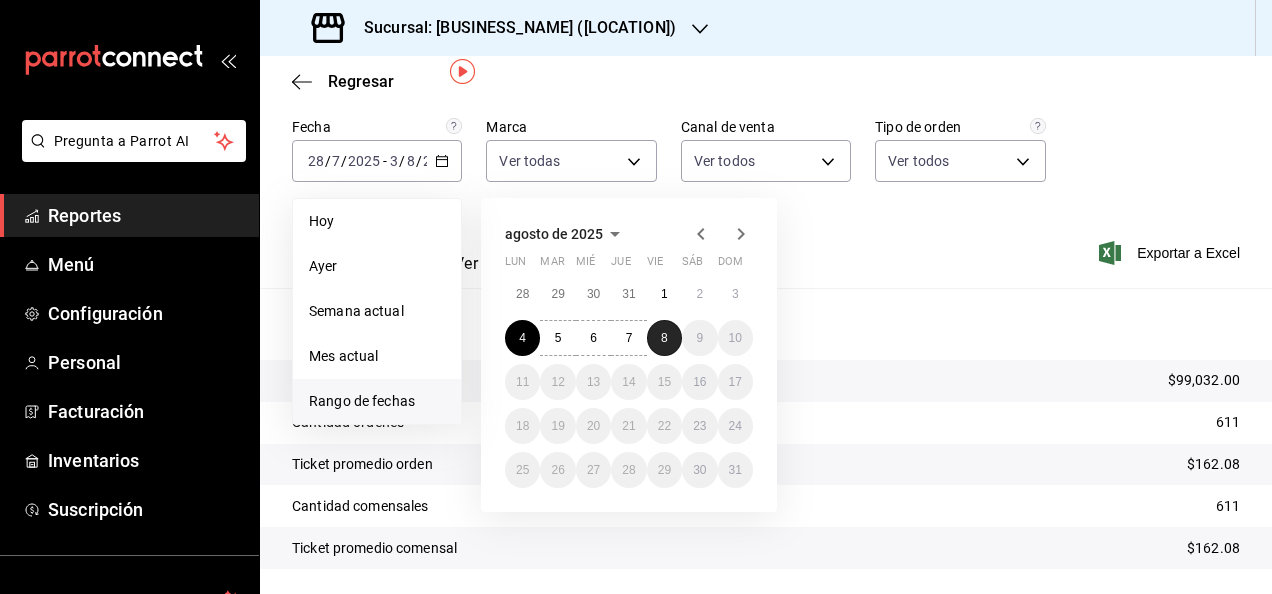 click on "8" at bounding box center (664, 338) 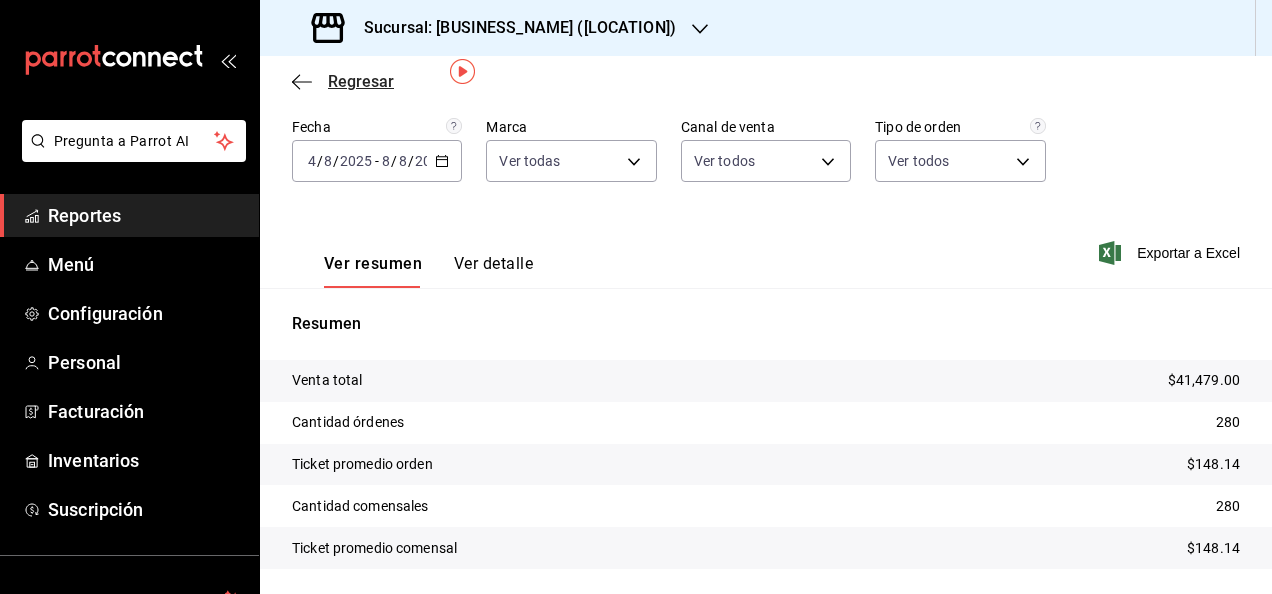 click on "Regresar" at bounding box center [361, 81] 